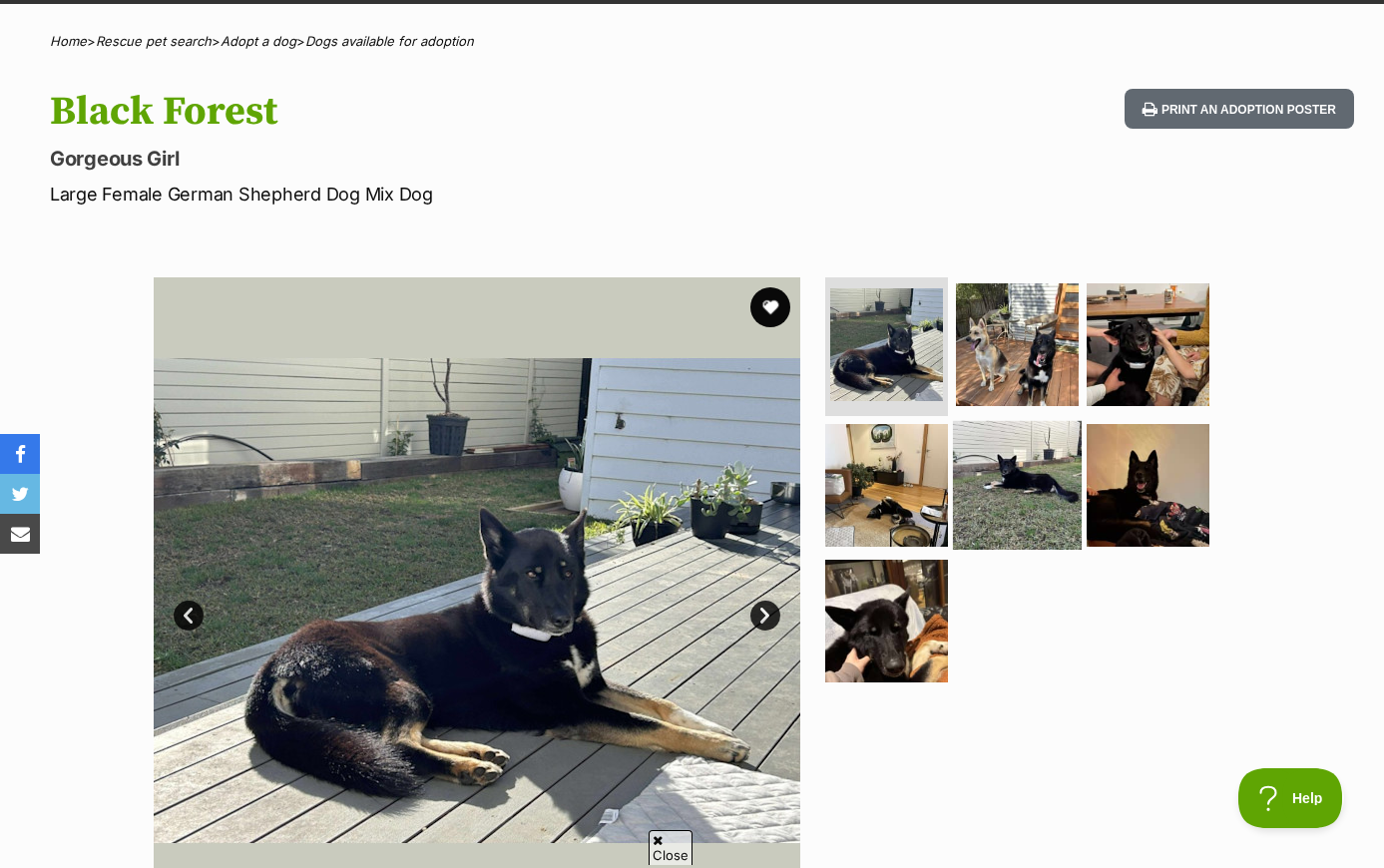 scroll, scrollTop: 158, scrollLeft: 0, axis: vertical 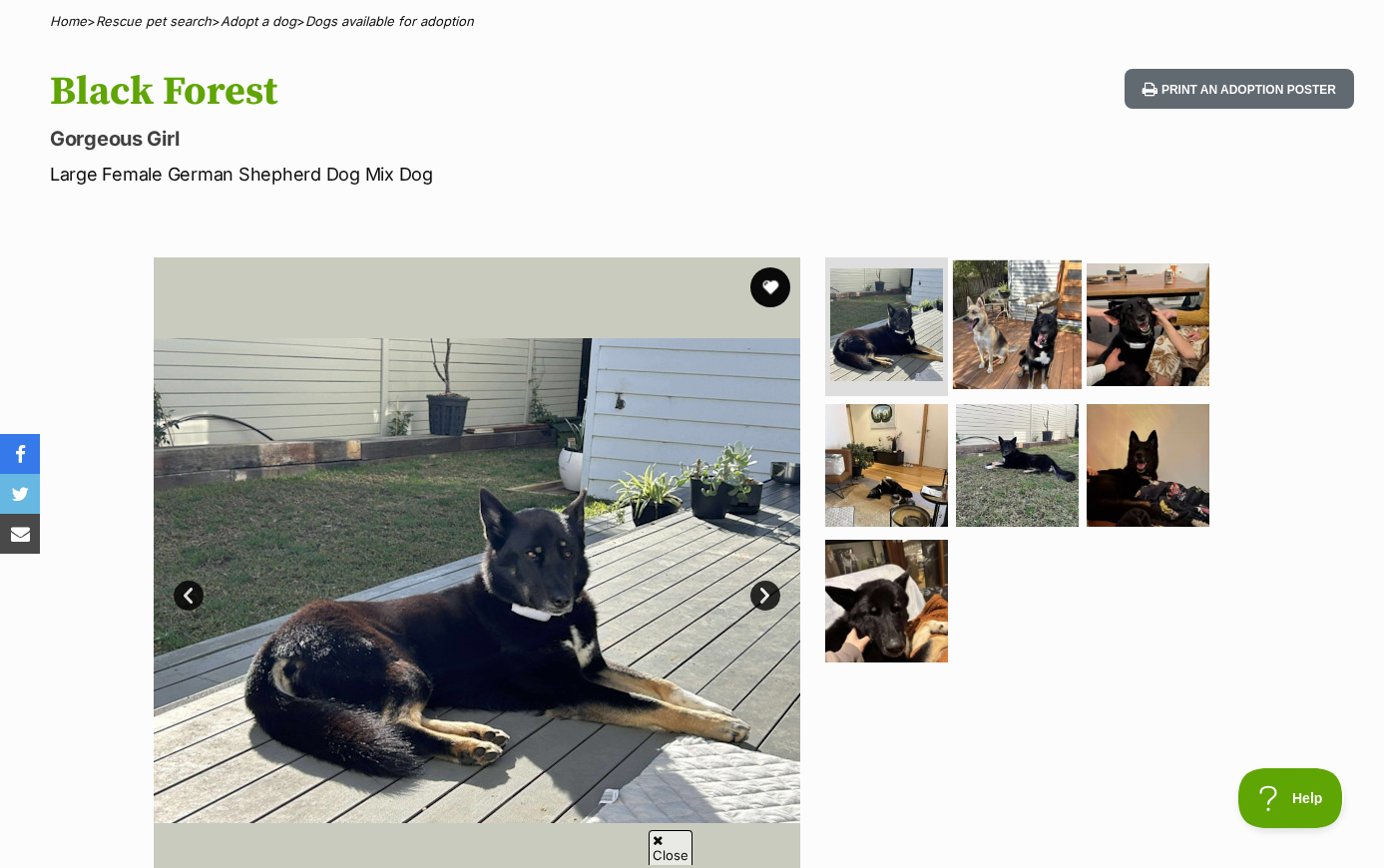 click at bounding box center [1017, 323] 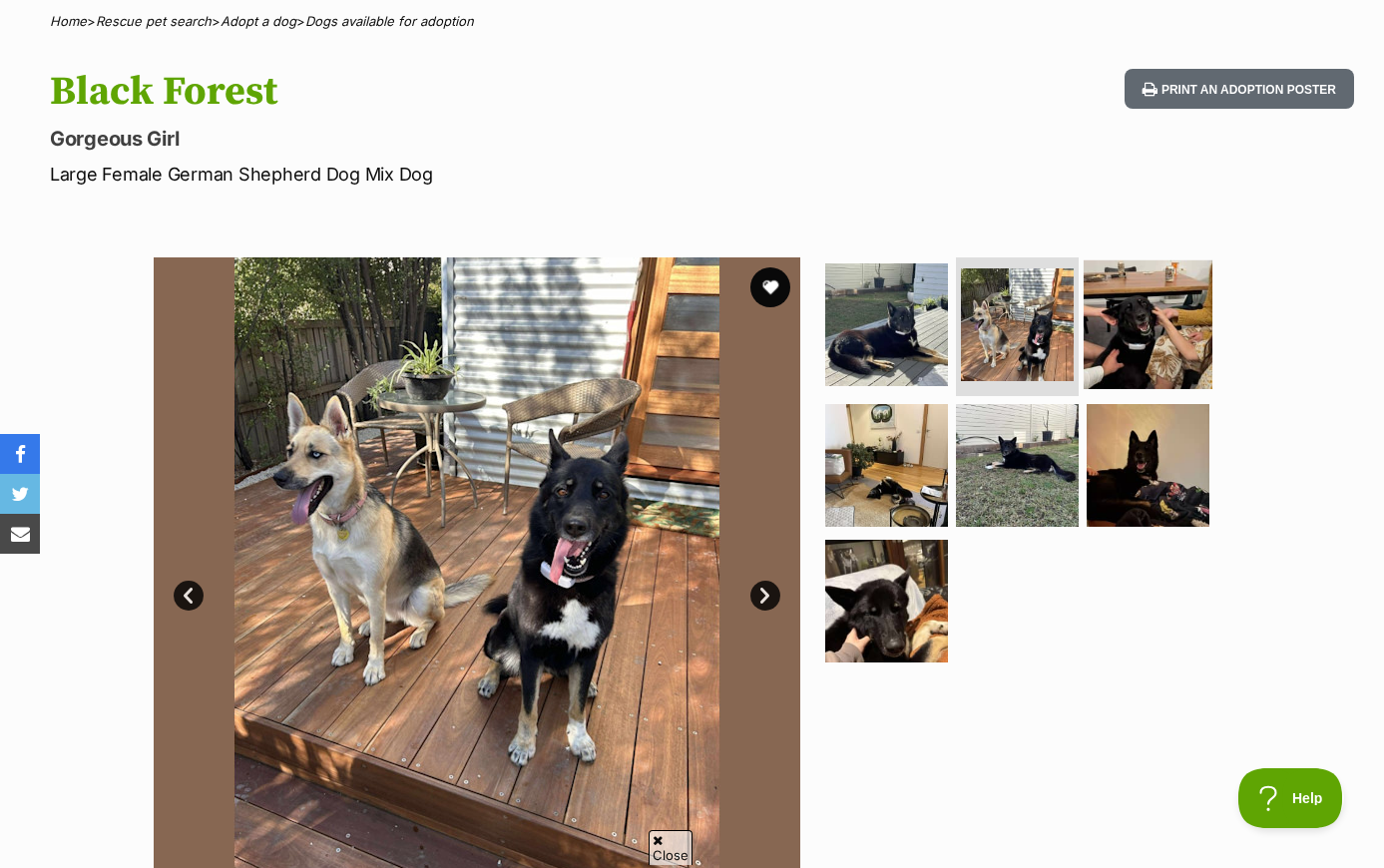 click at bounding box center [1148, 323] 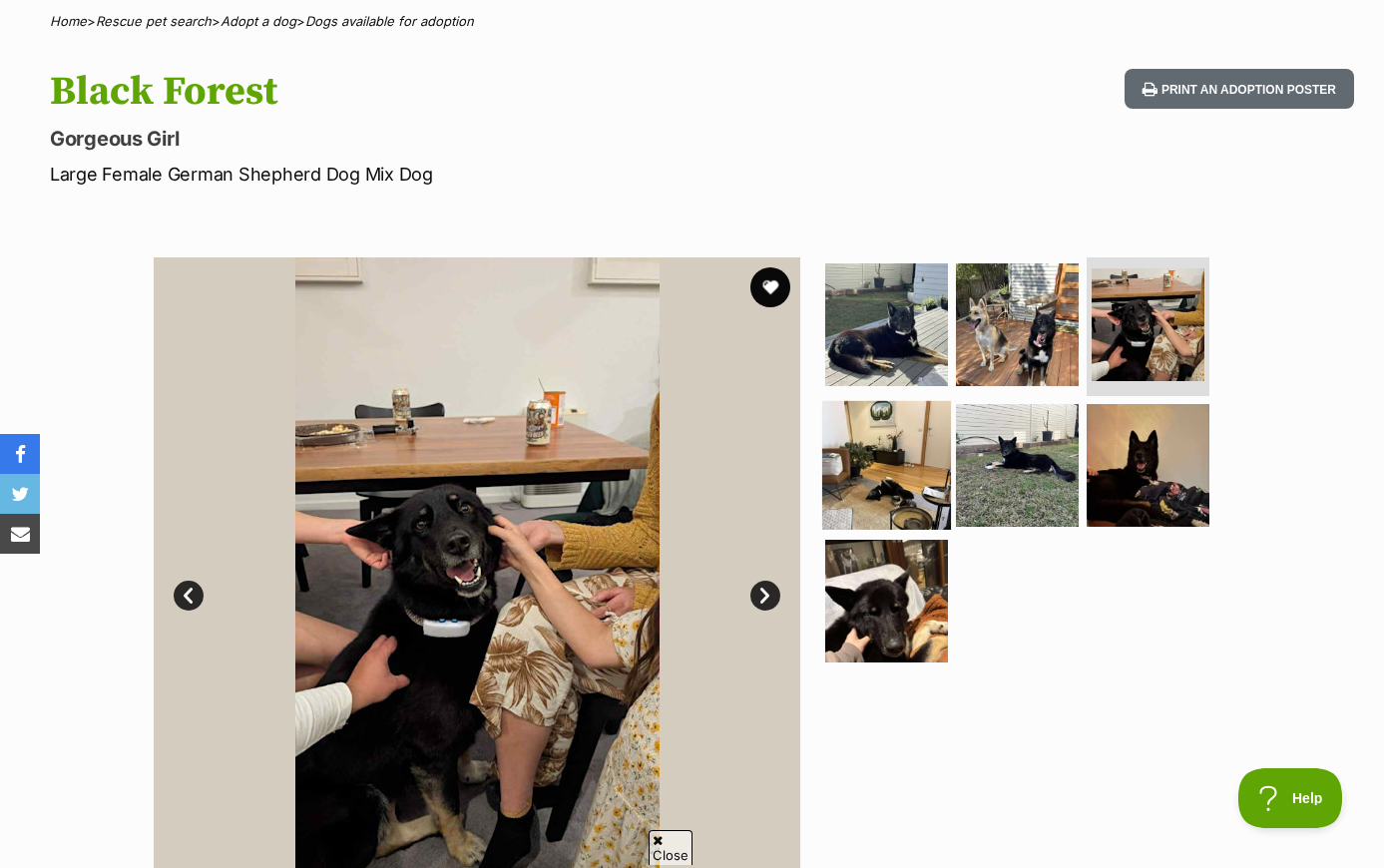click at bounding box center [886, 465] 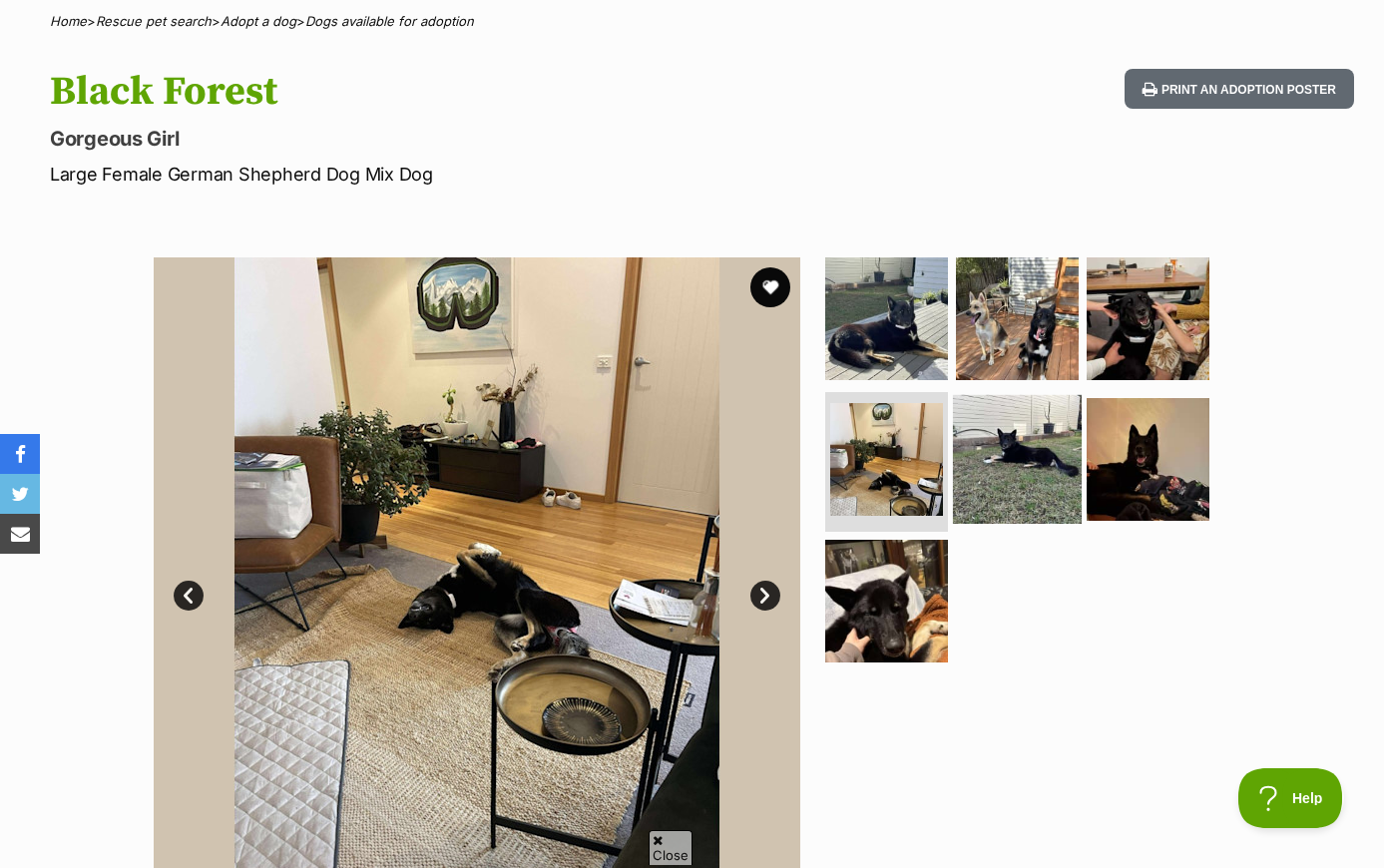 click at bounding box center (1017, 459) 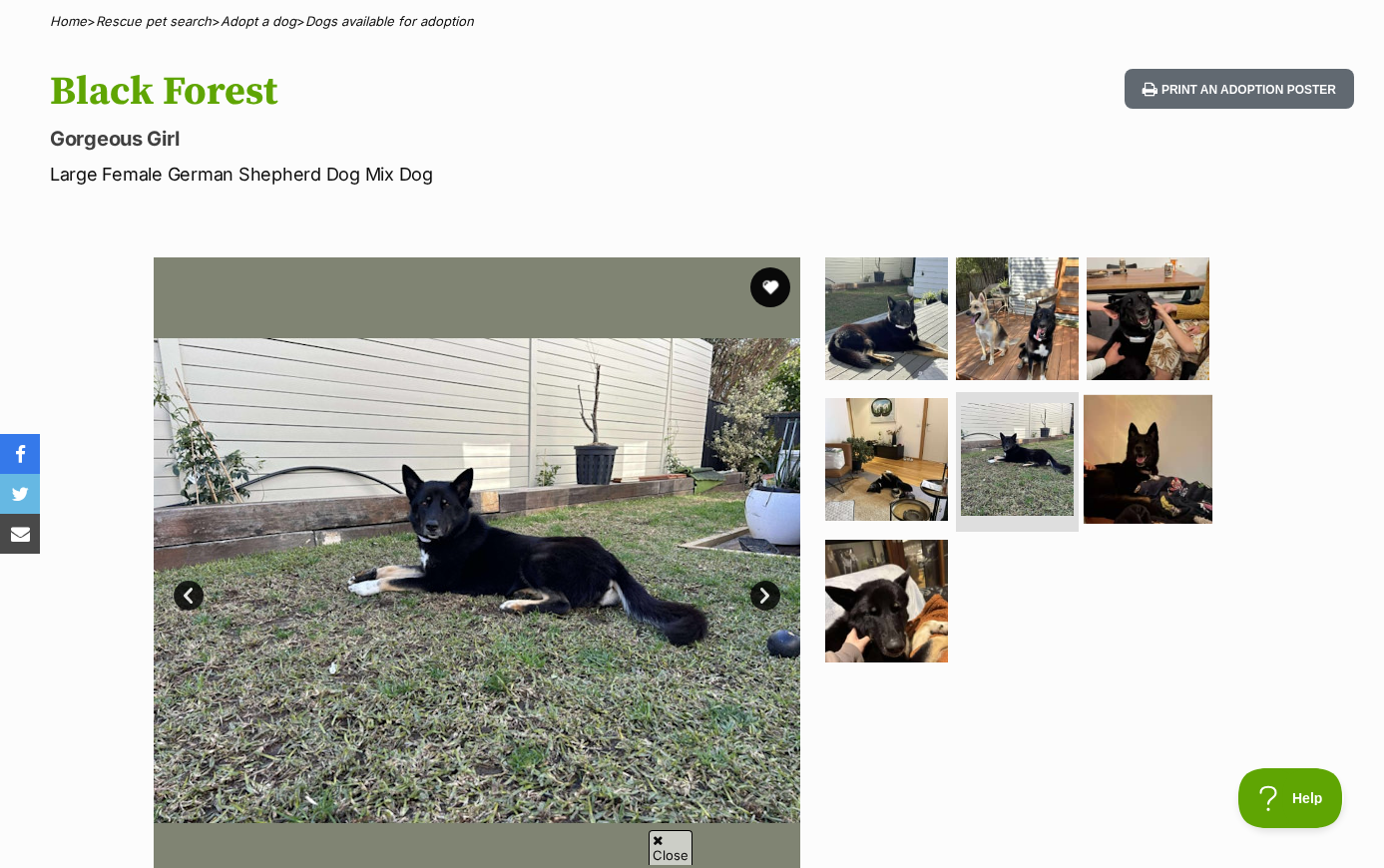 click at bounding box center (1148, 459) 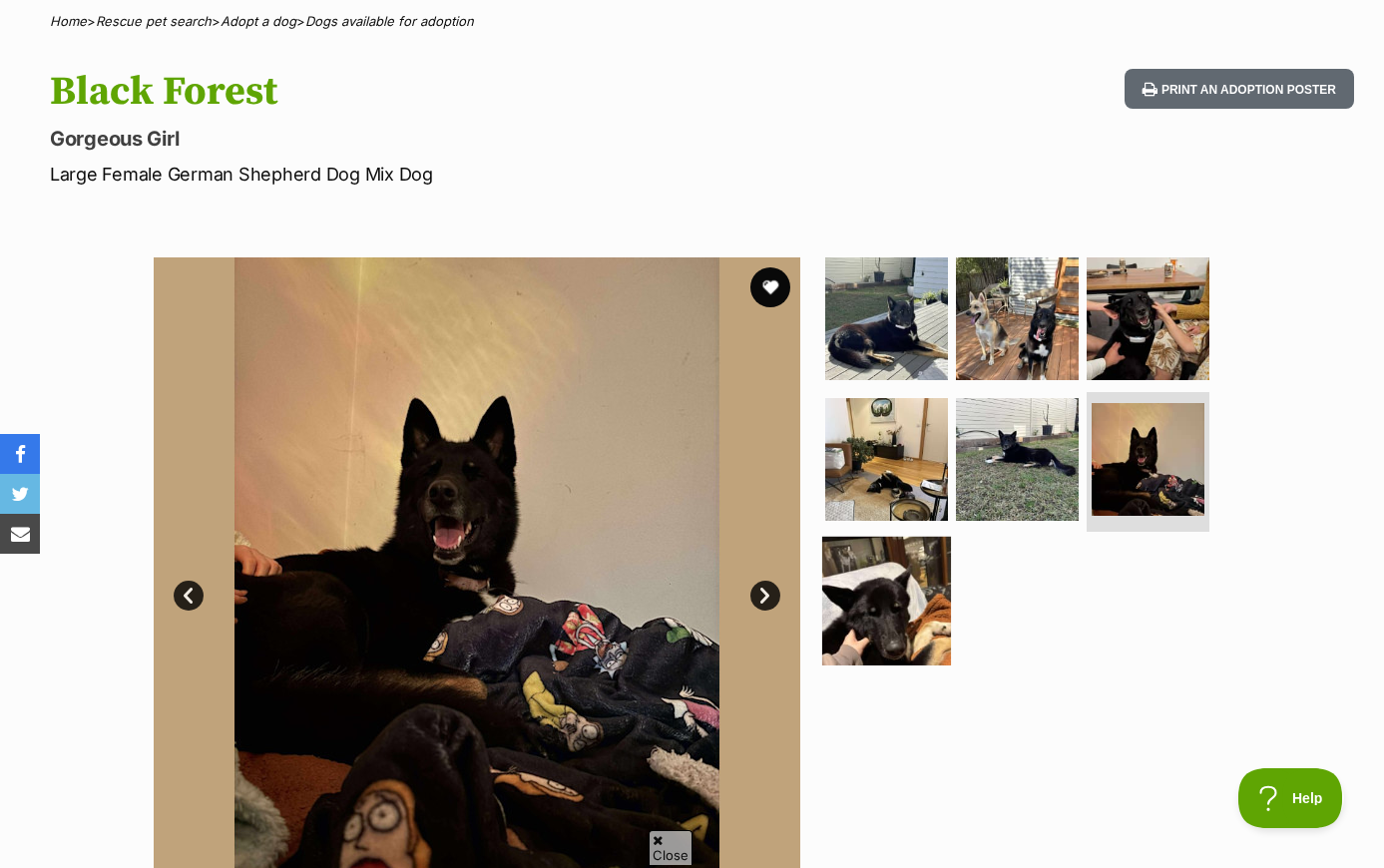 click at bounding box center [886, 601] 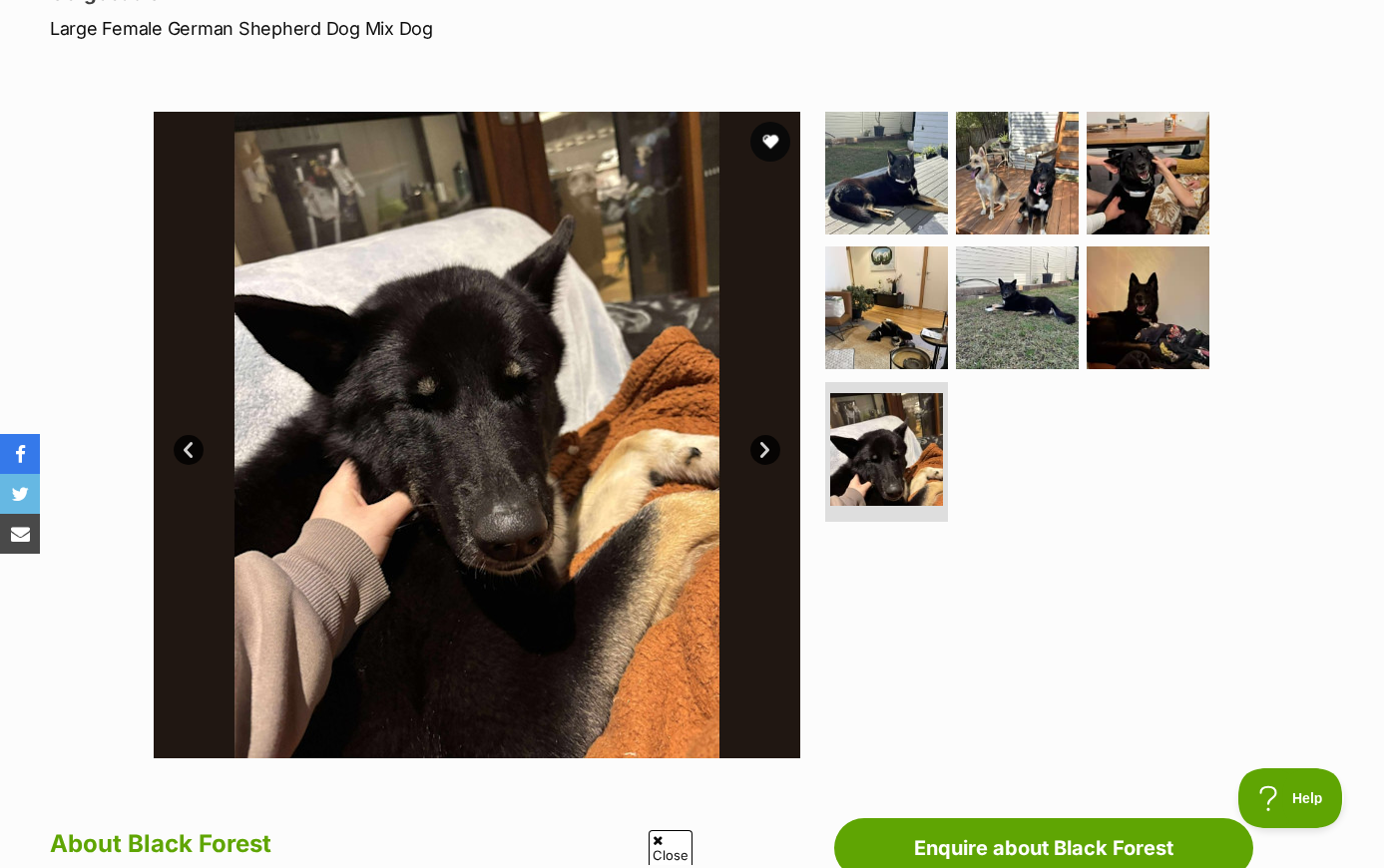 scroll, scrollTop: 304, scrollLeft: 0, axis: vertical 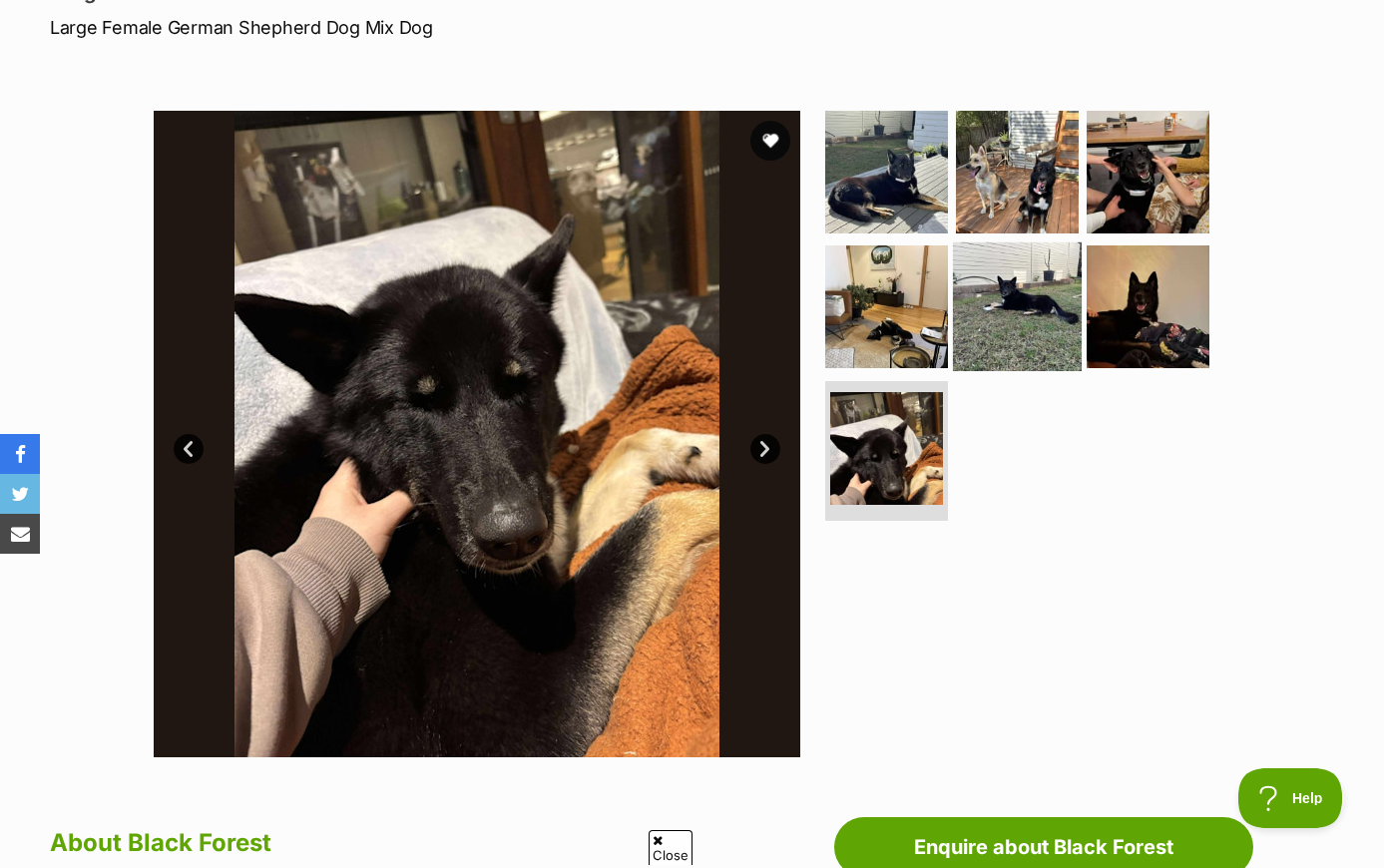 click at bounding box center (1017, 306) 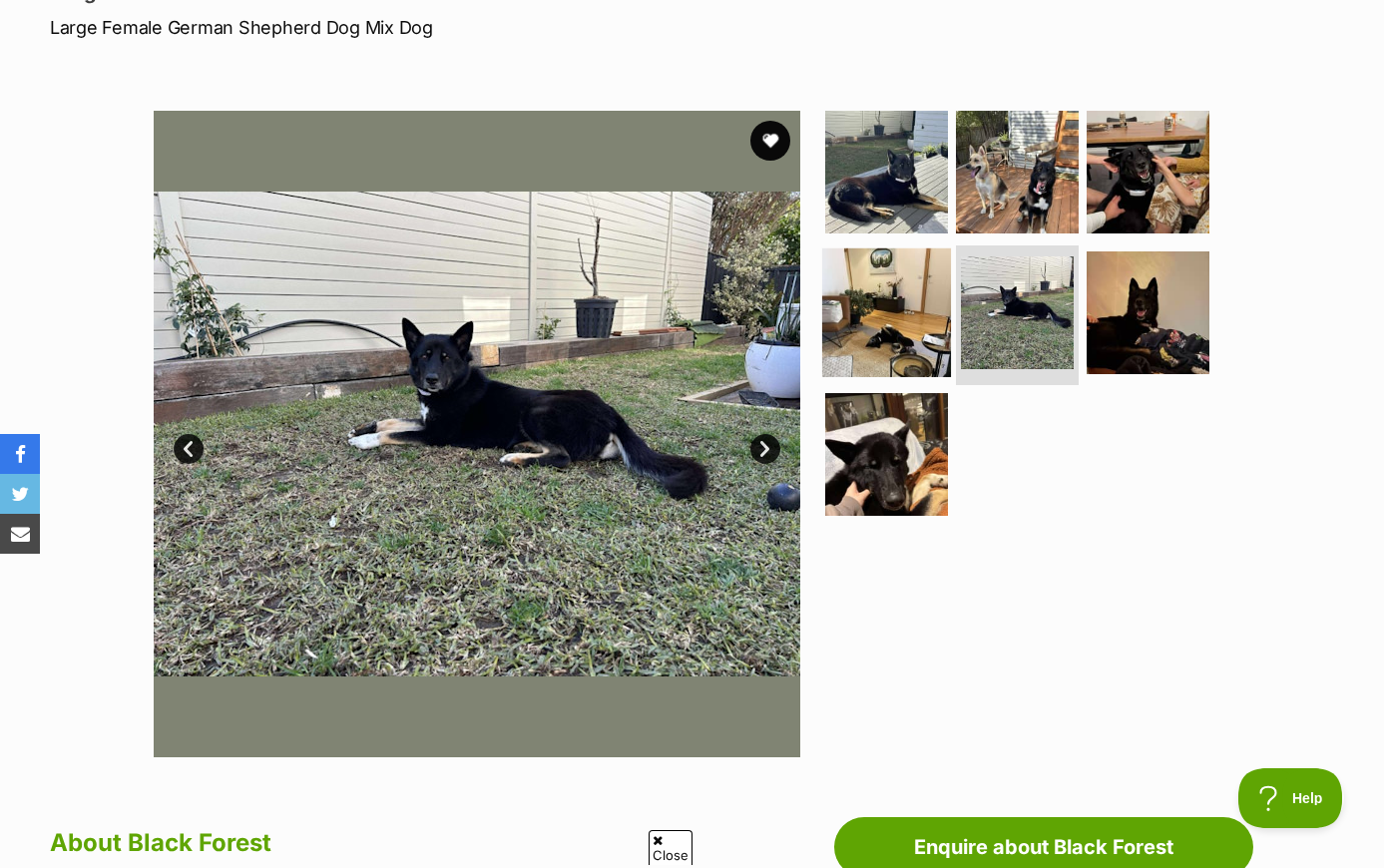 click at bounding box center (886, 312) 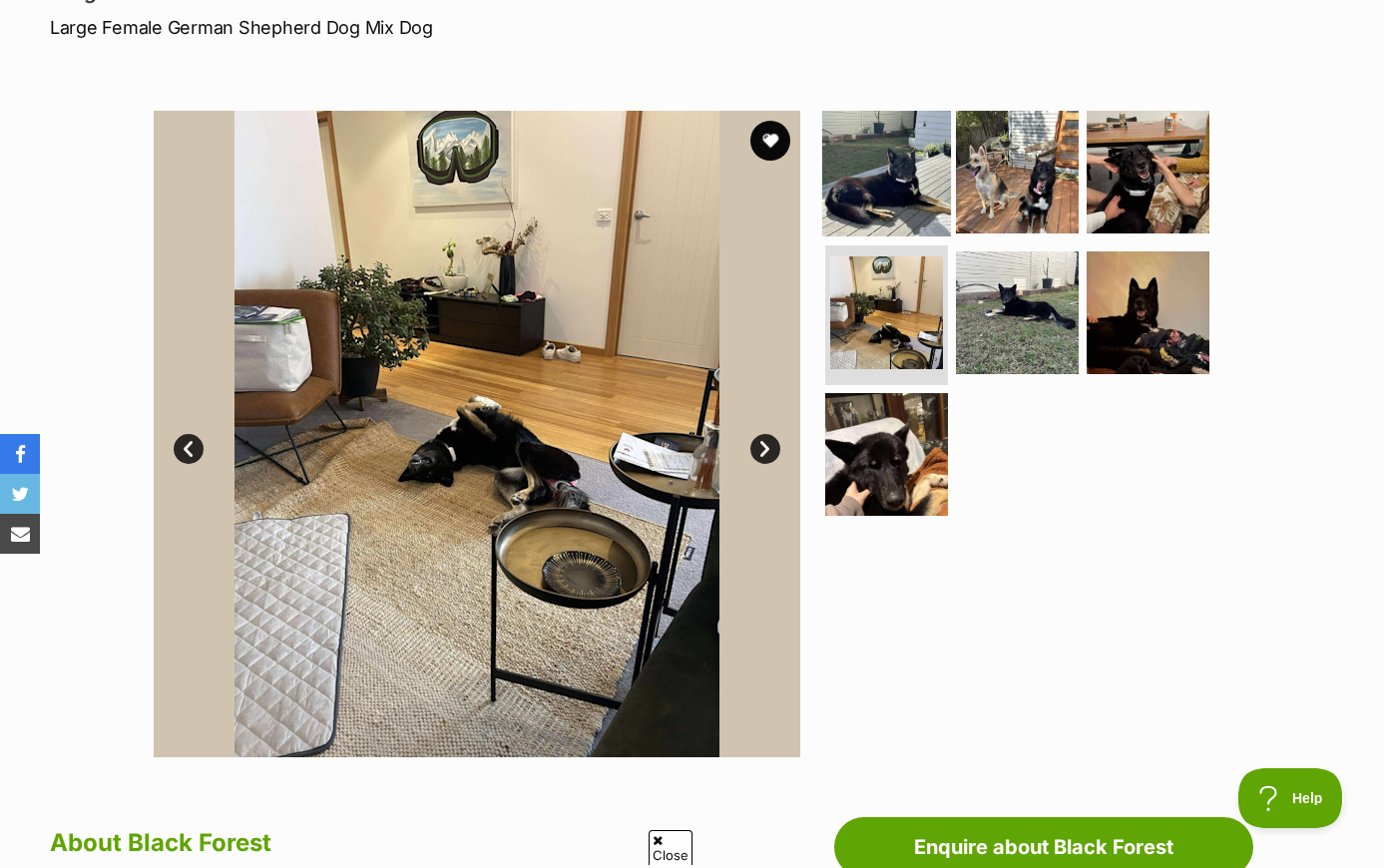click at bounding box center (886, 171) 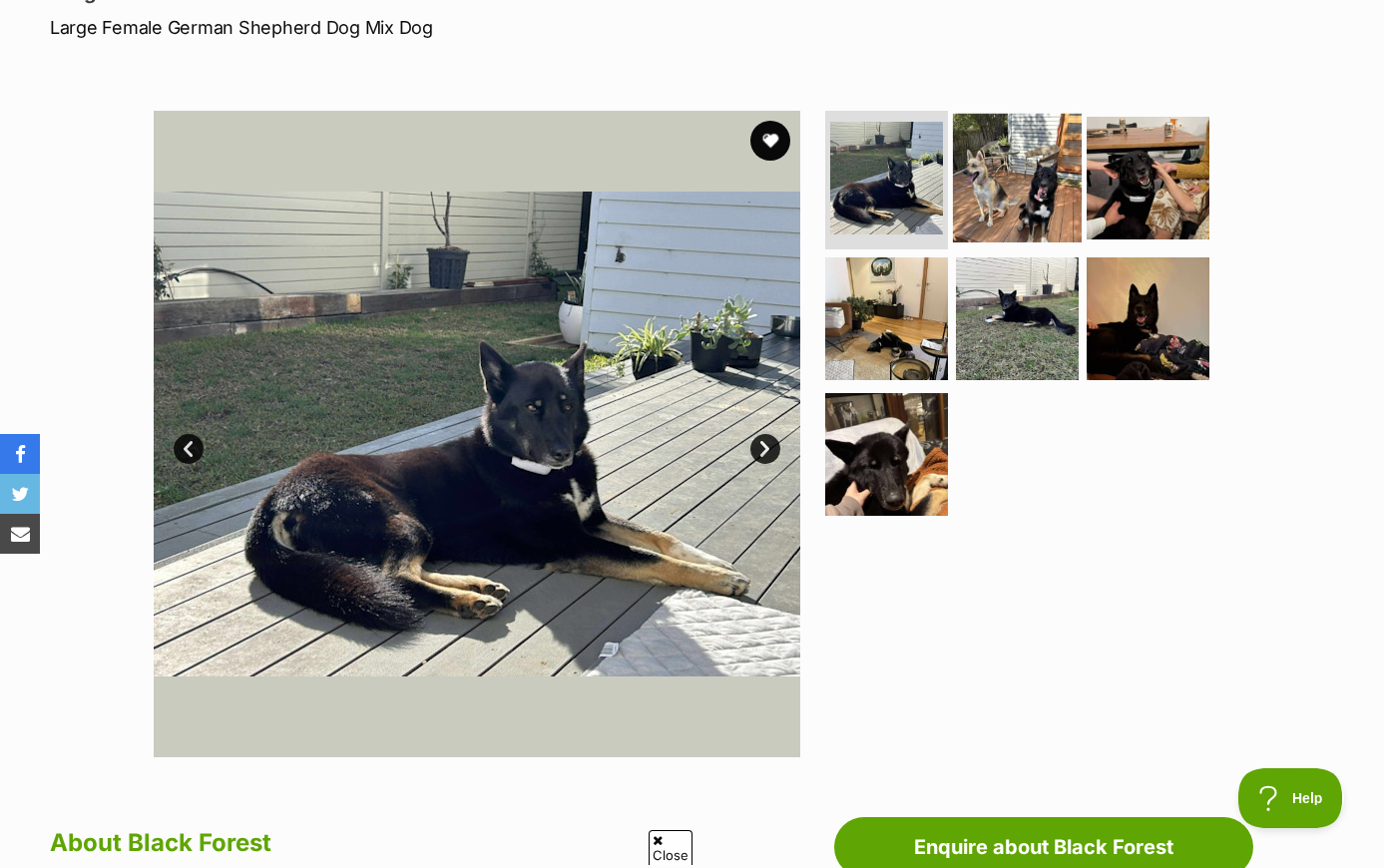 click at bounding box center (1017, 177) 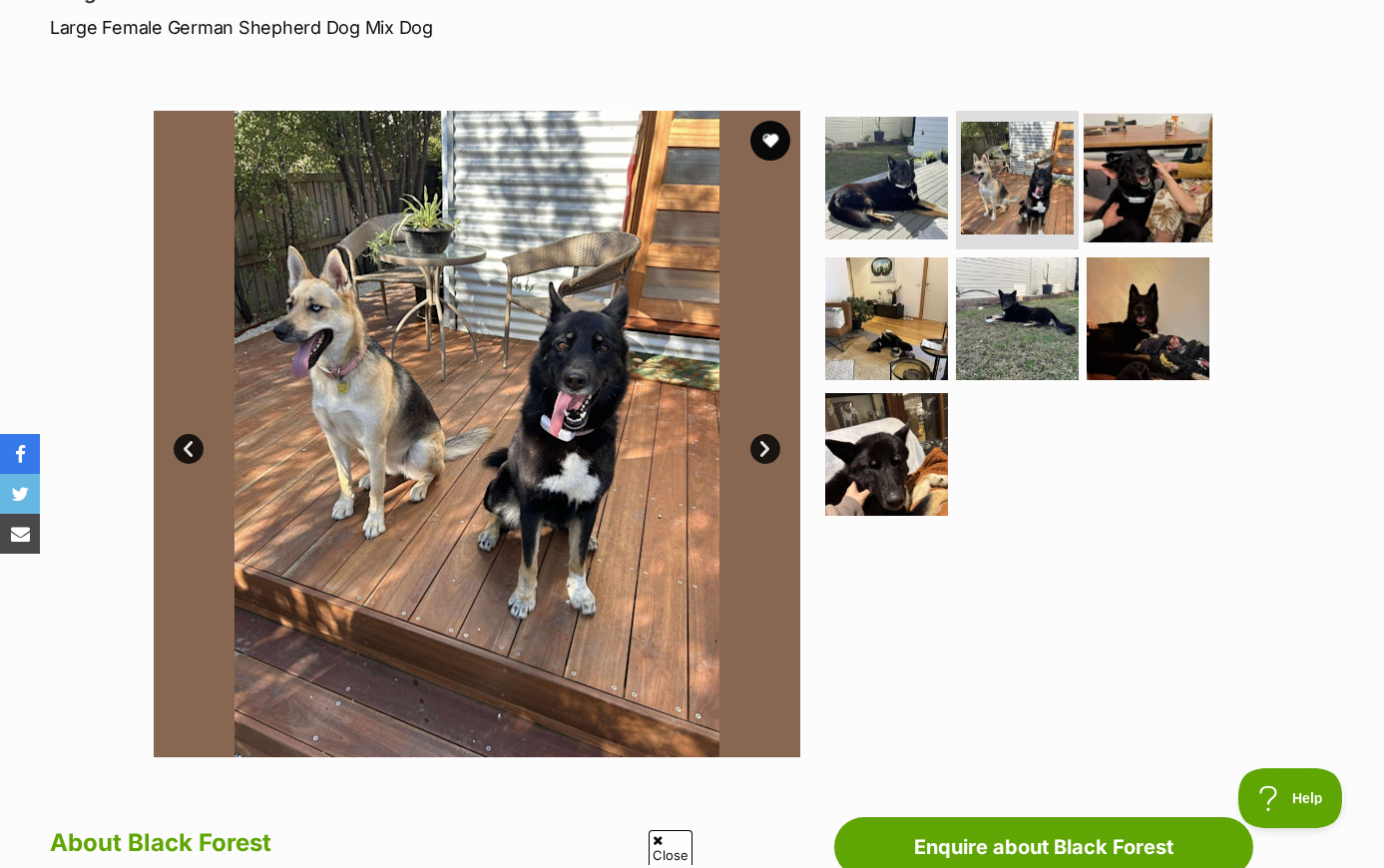 click at bounding box center [1148, 177] 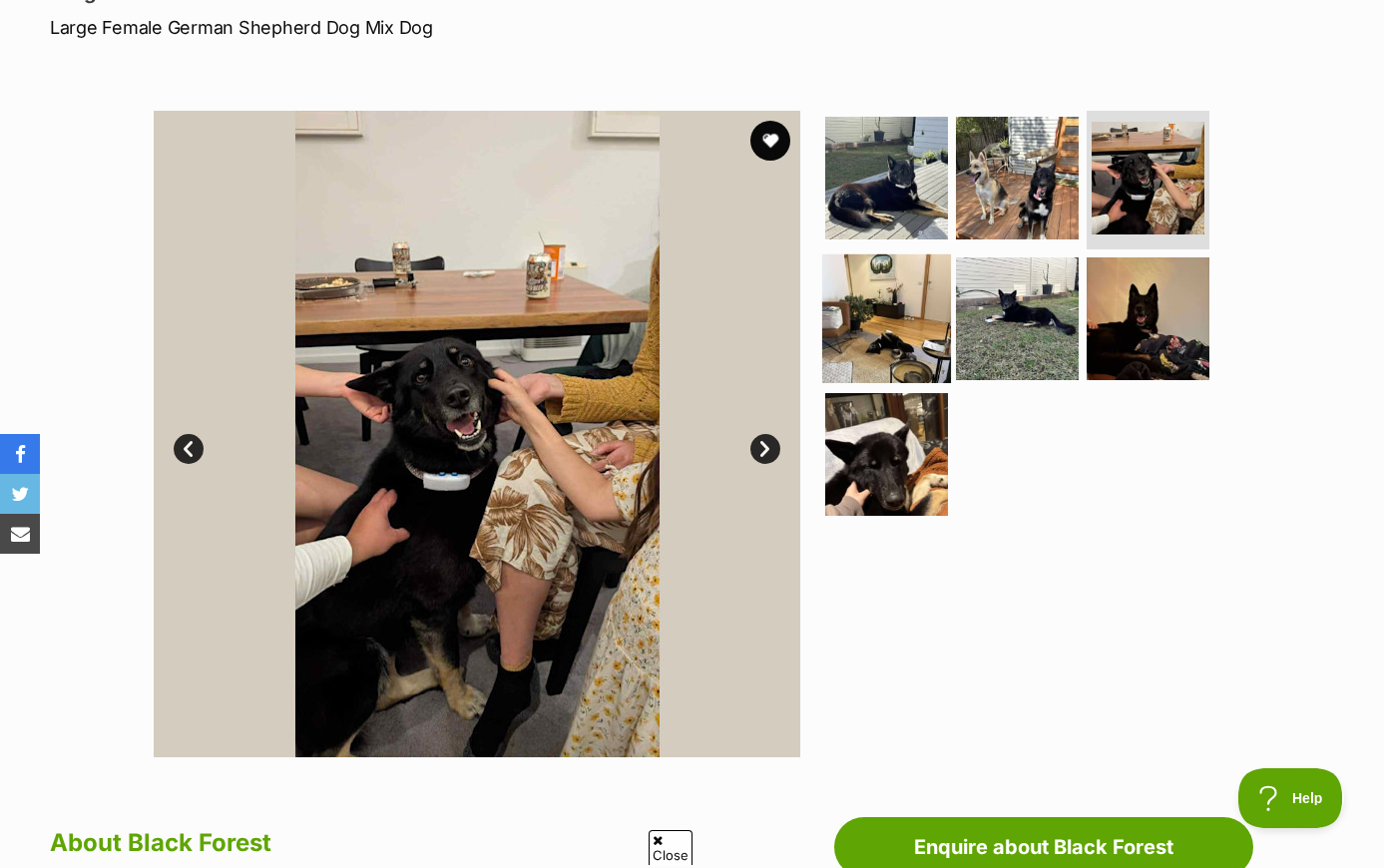 click at bounding box center [886, 318] 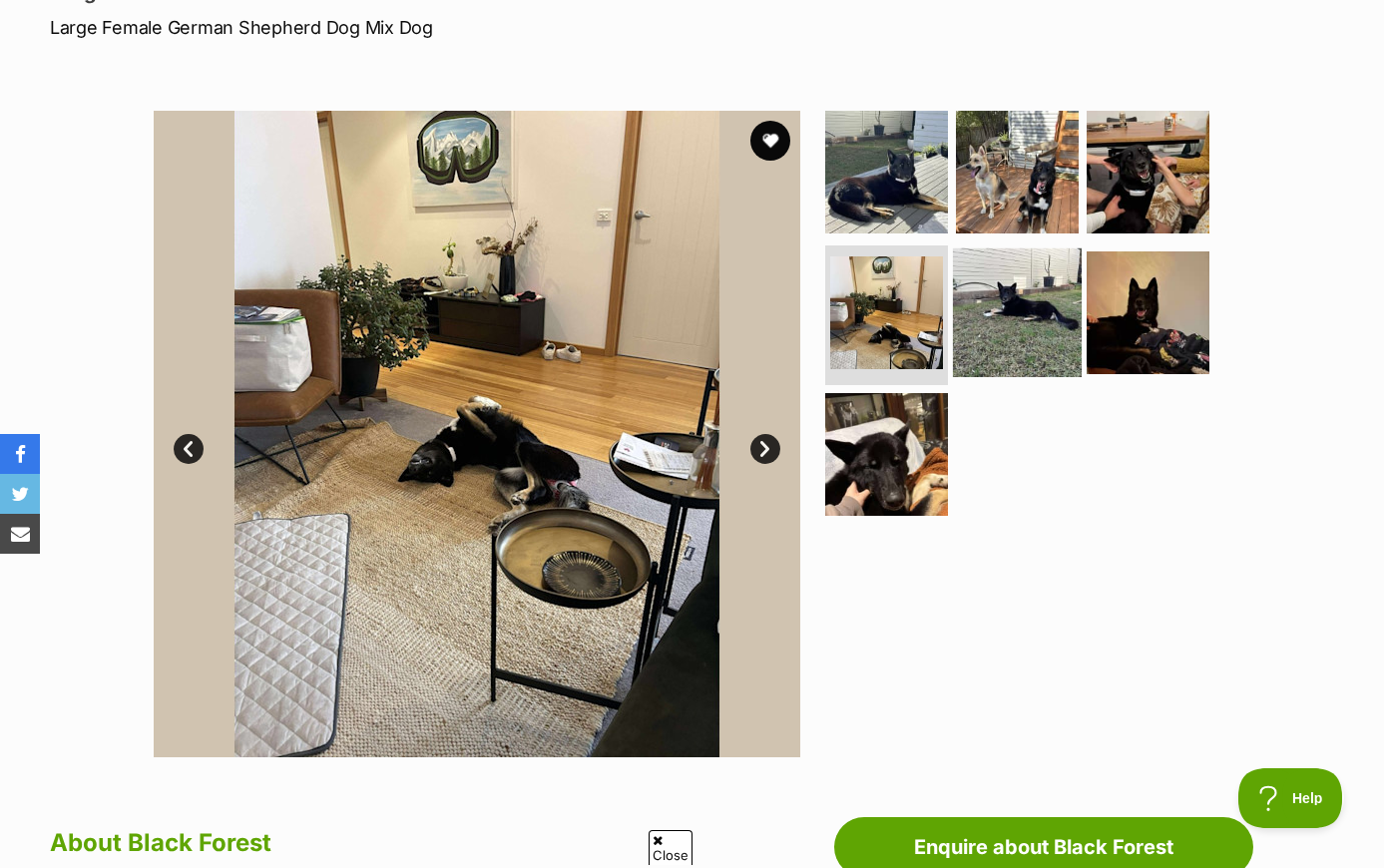 click at bounding box center (1017, 312) 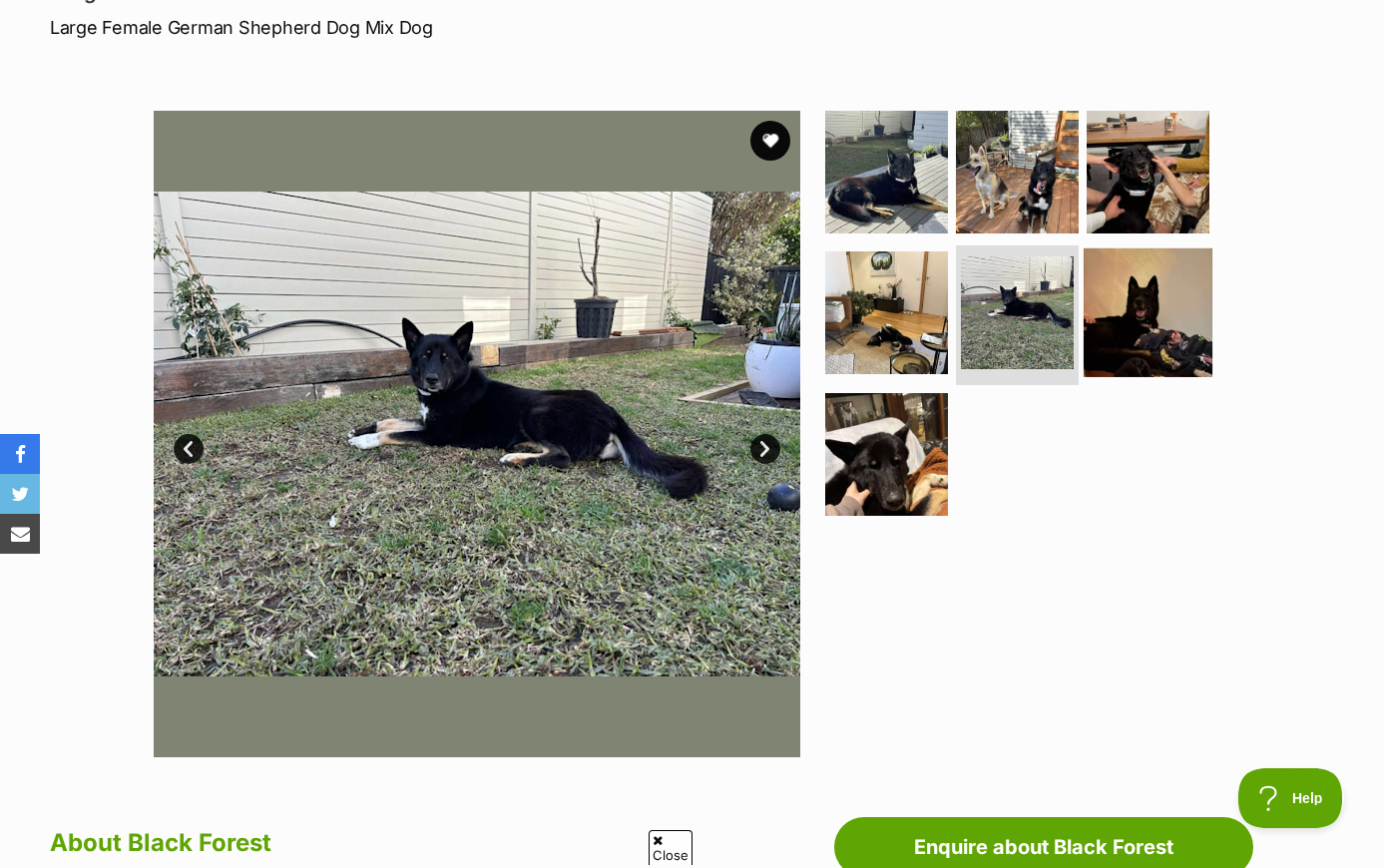 click at bounding box center (1148, 312) 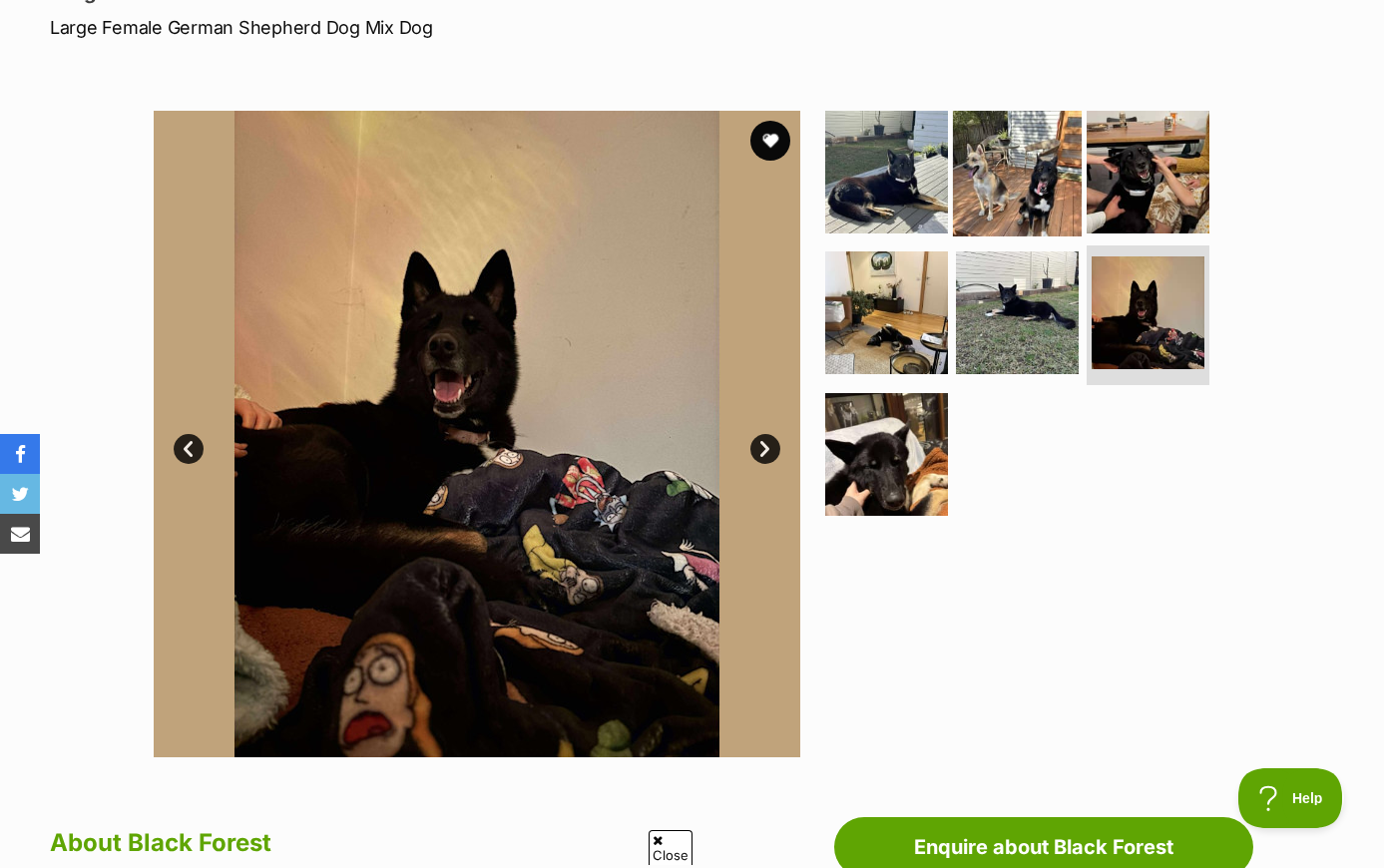 click at bounding box center [1017, 171] 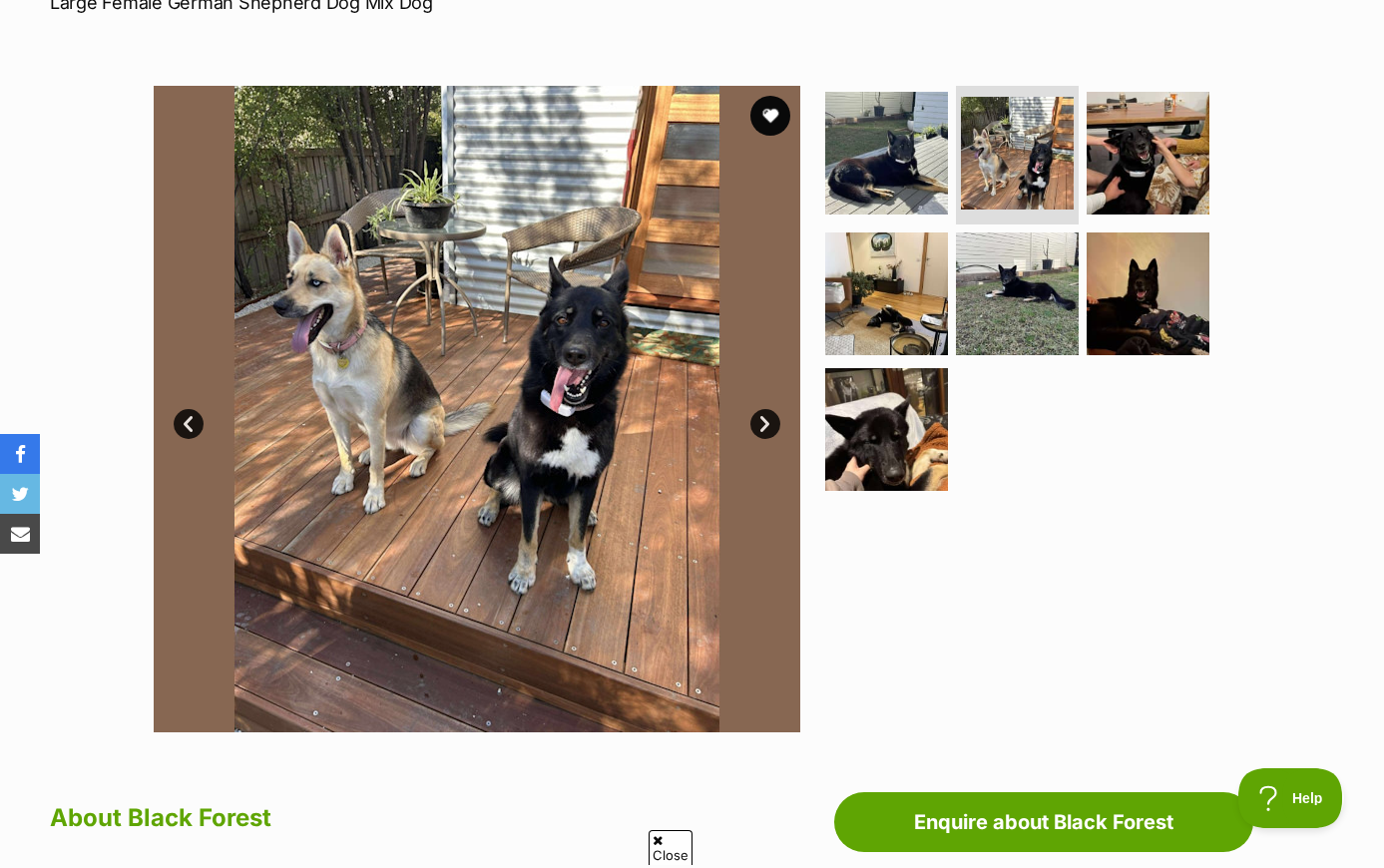 scroll, scrollTop: 321, scrollLeft: 0, axis: vertical 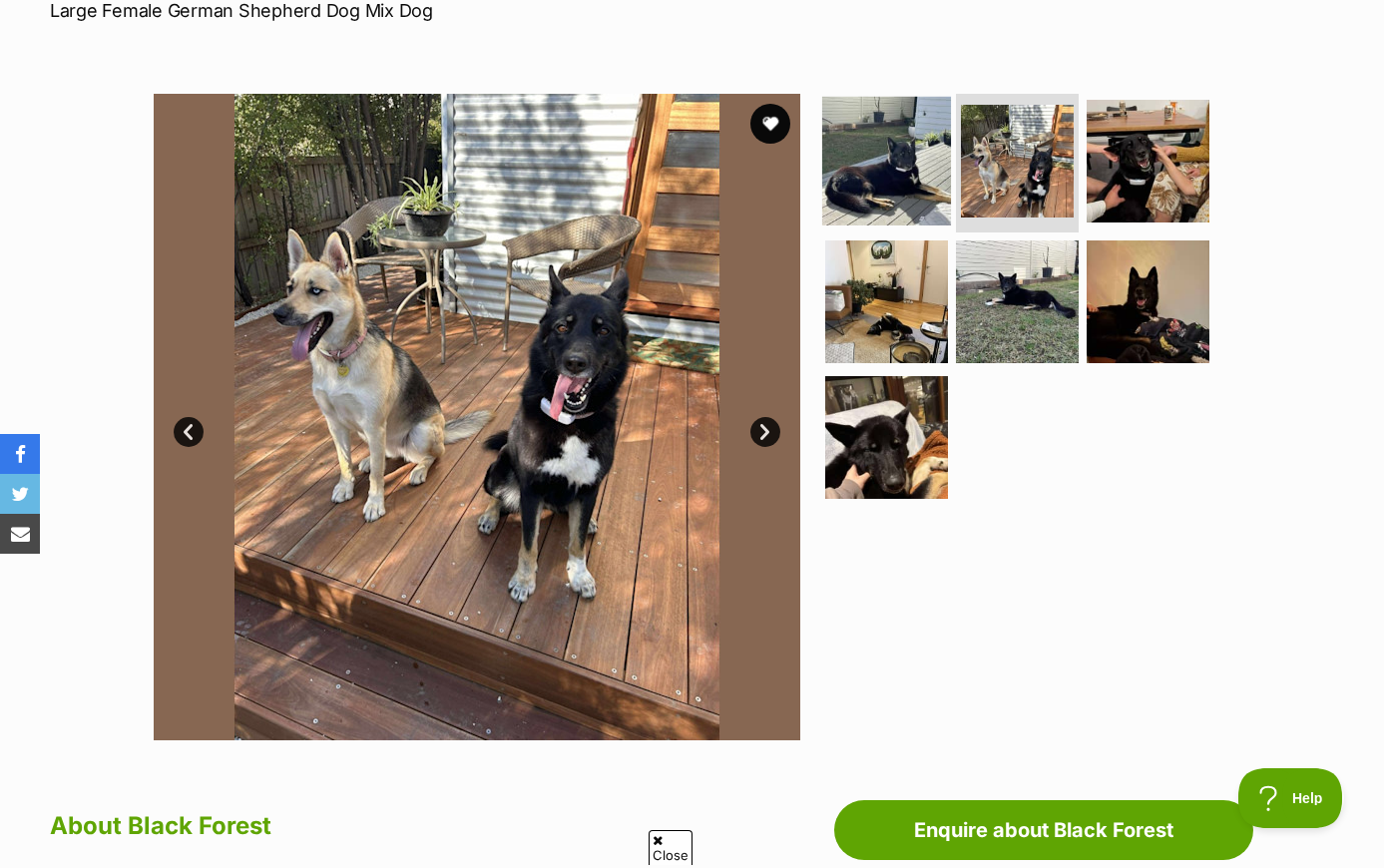 click at bounding box center (886, 160) 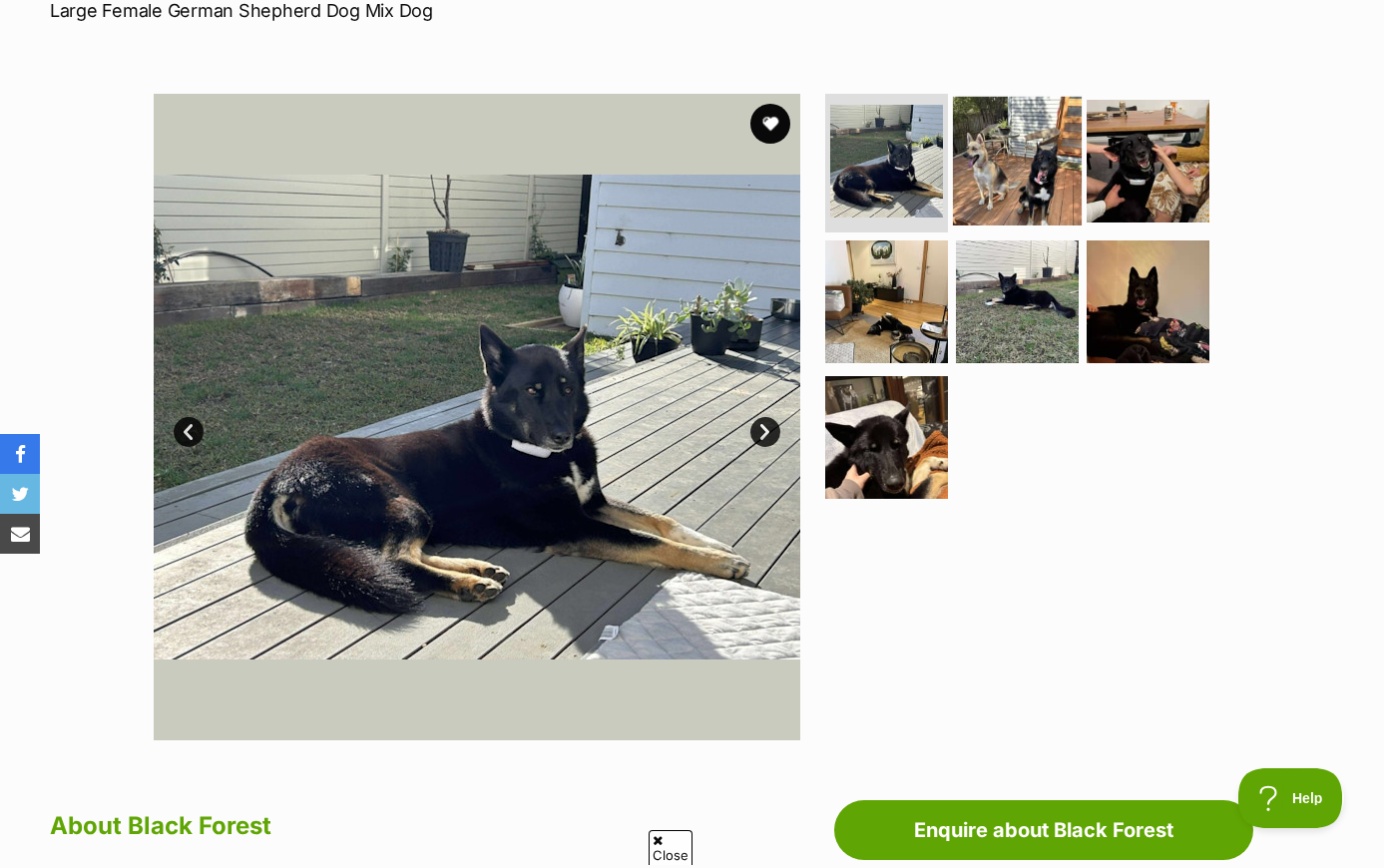 click at bounding box center [1017, 160] 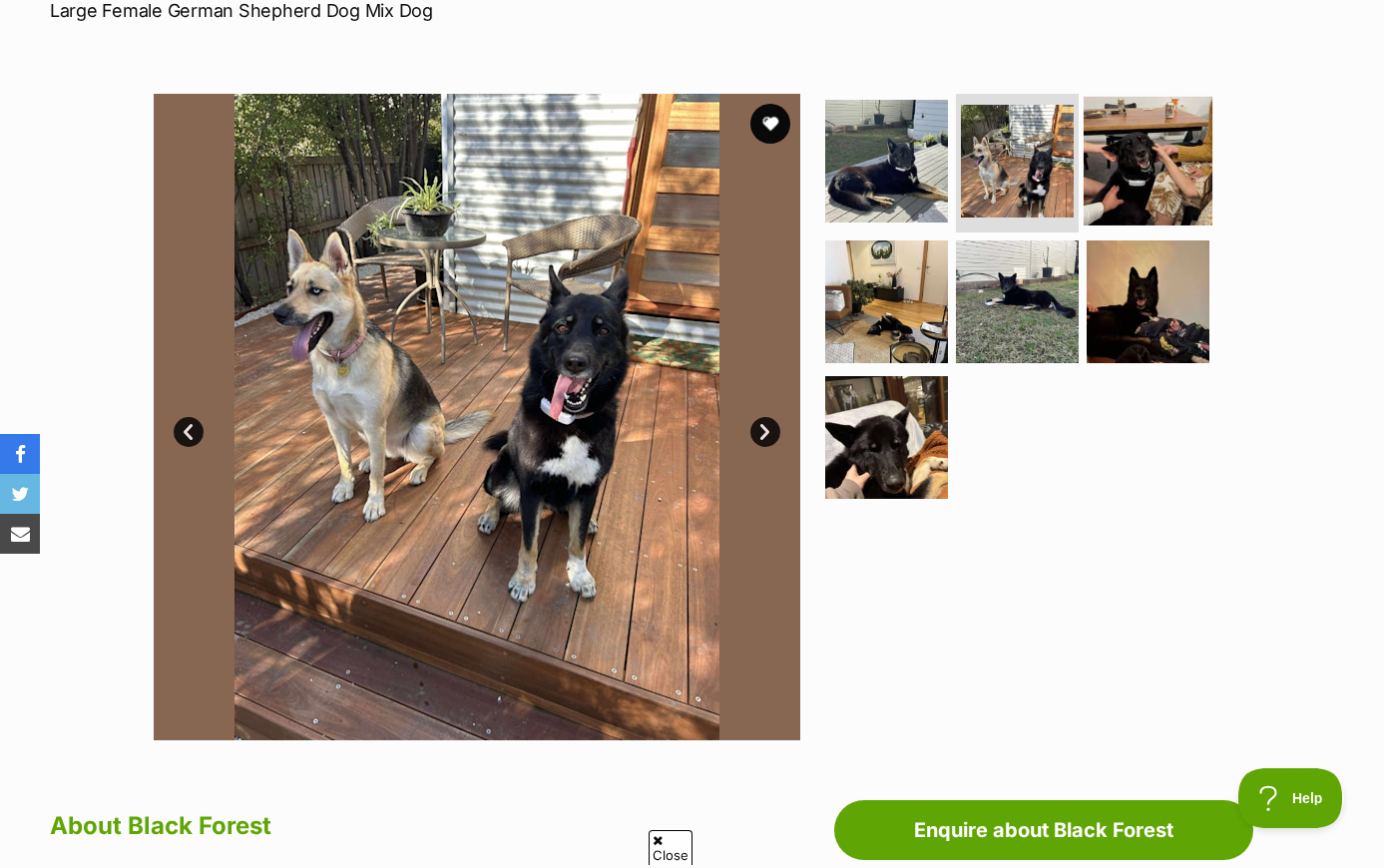 click at bounding box center (1148, 160) 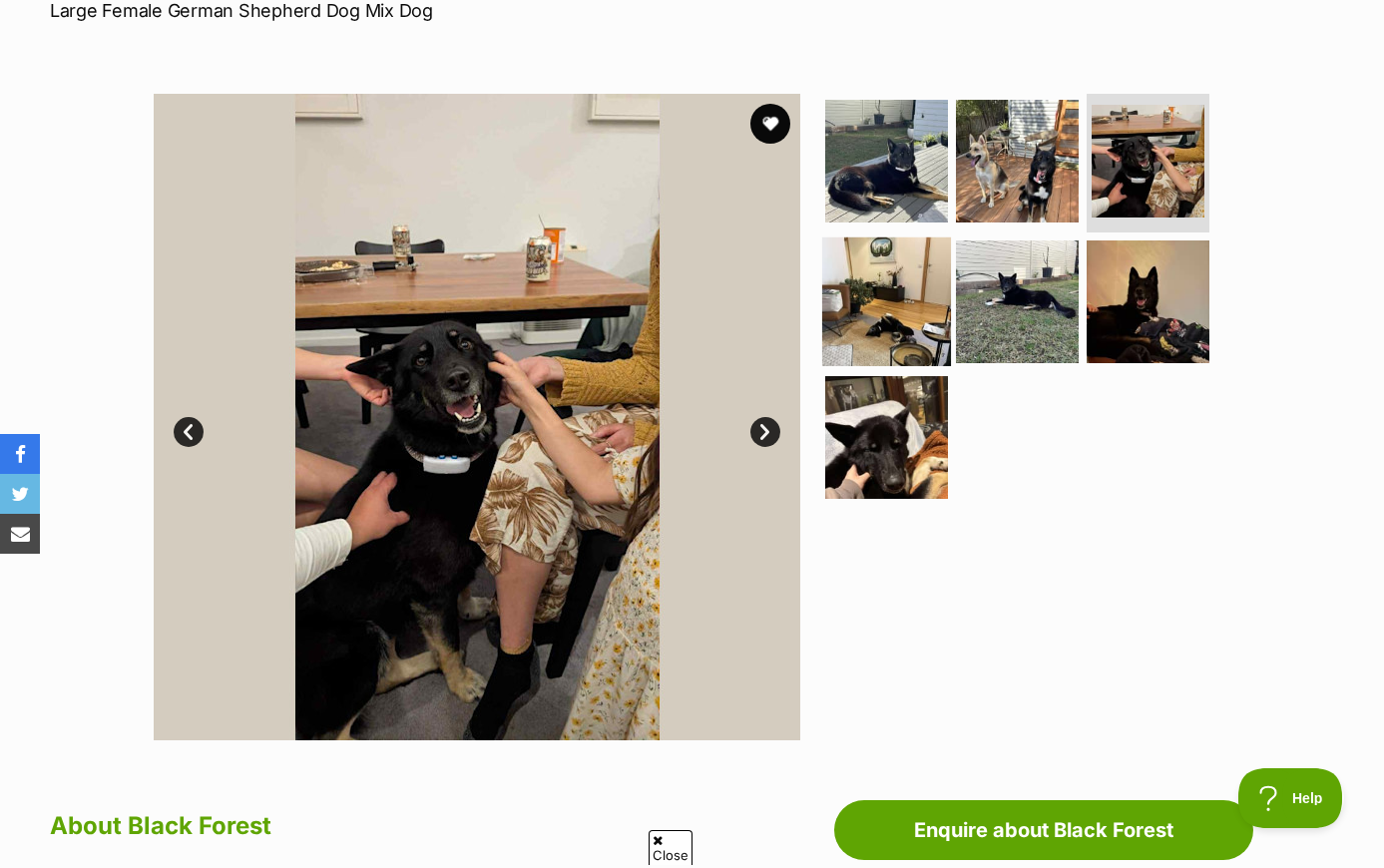 click at bounding box center (886, 301) 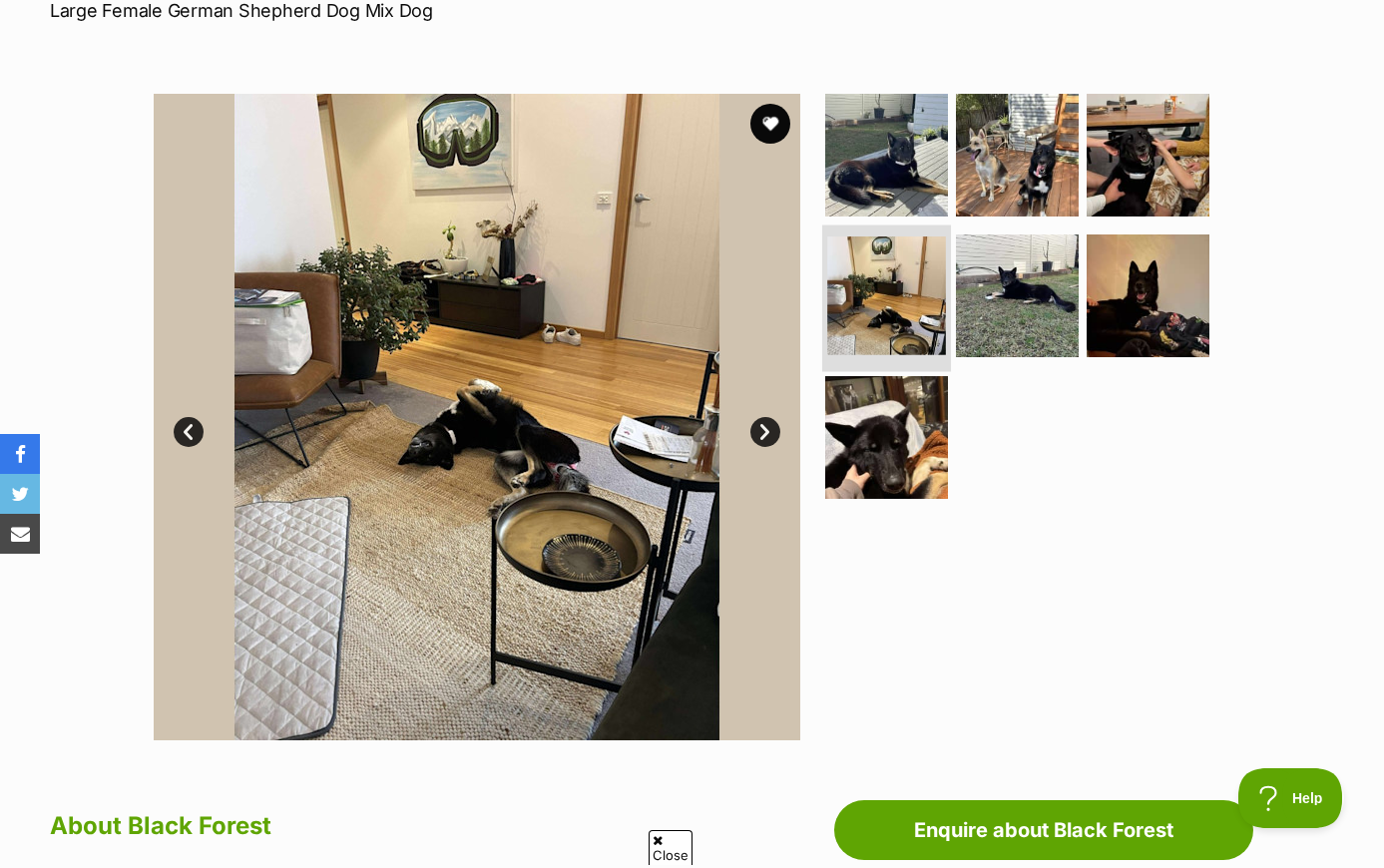 click at bounding box center (886, 295) 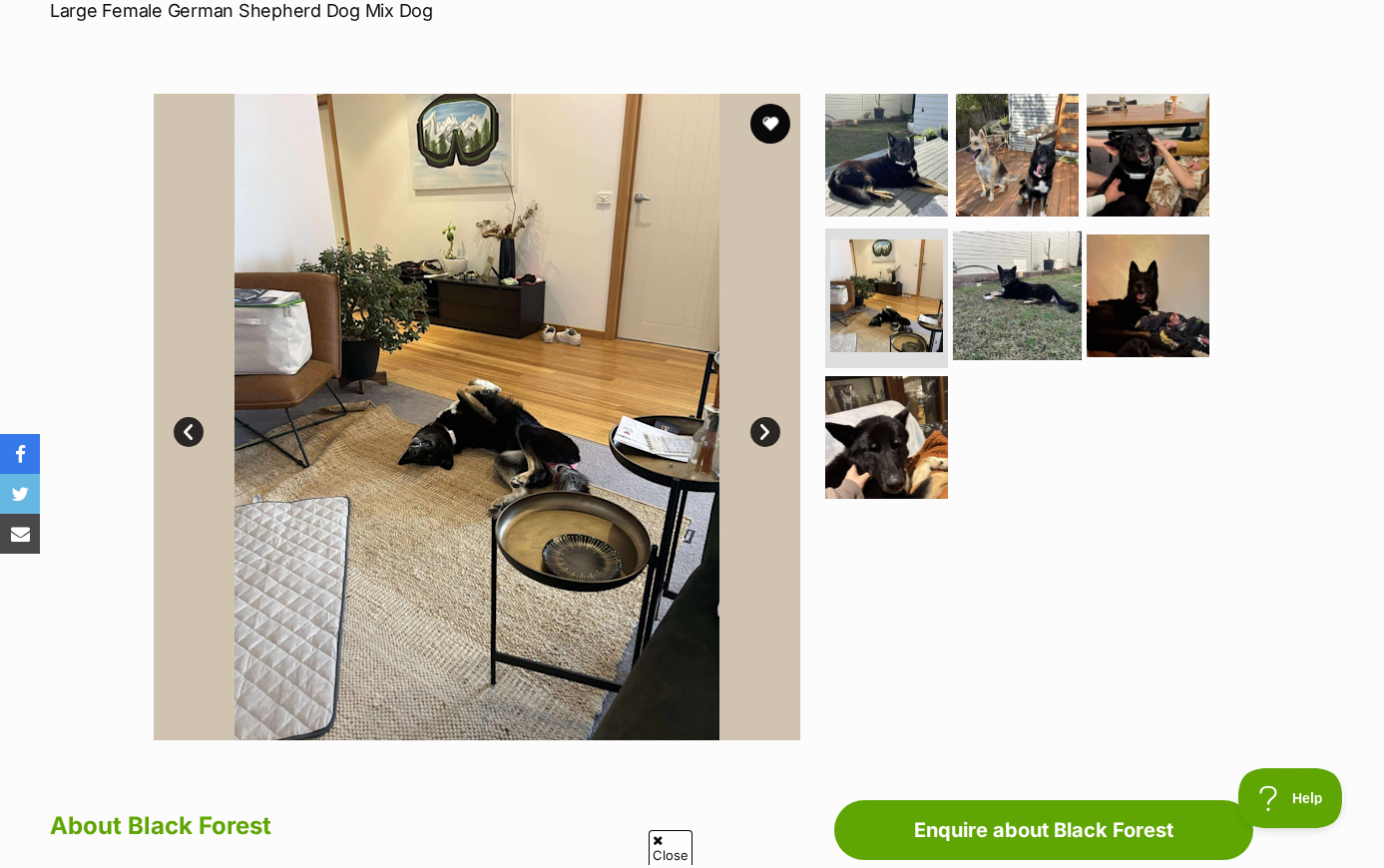 click at bounding box center (1017, 295) 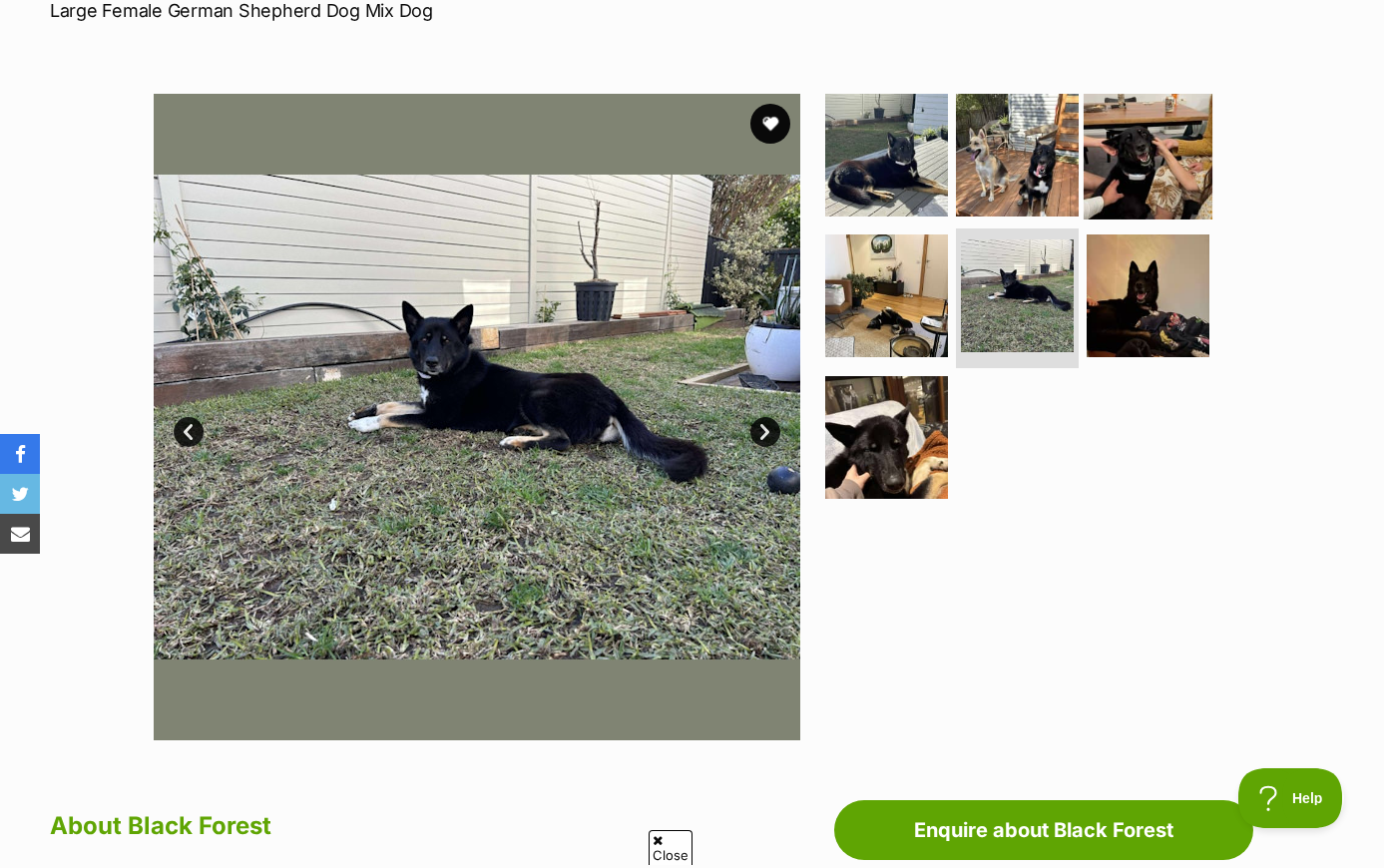 click at bounding box center [1148, 154] 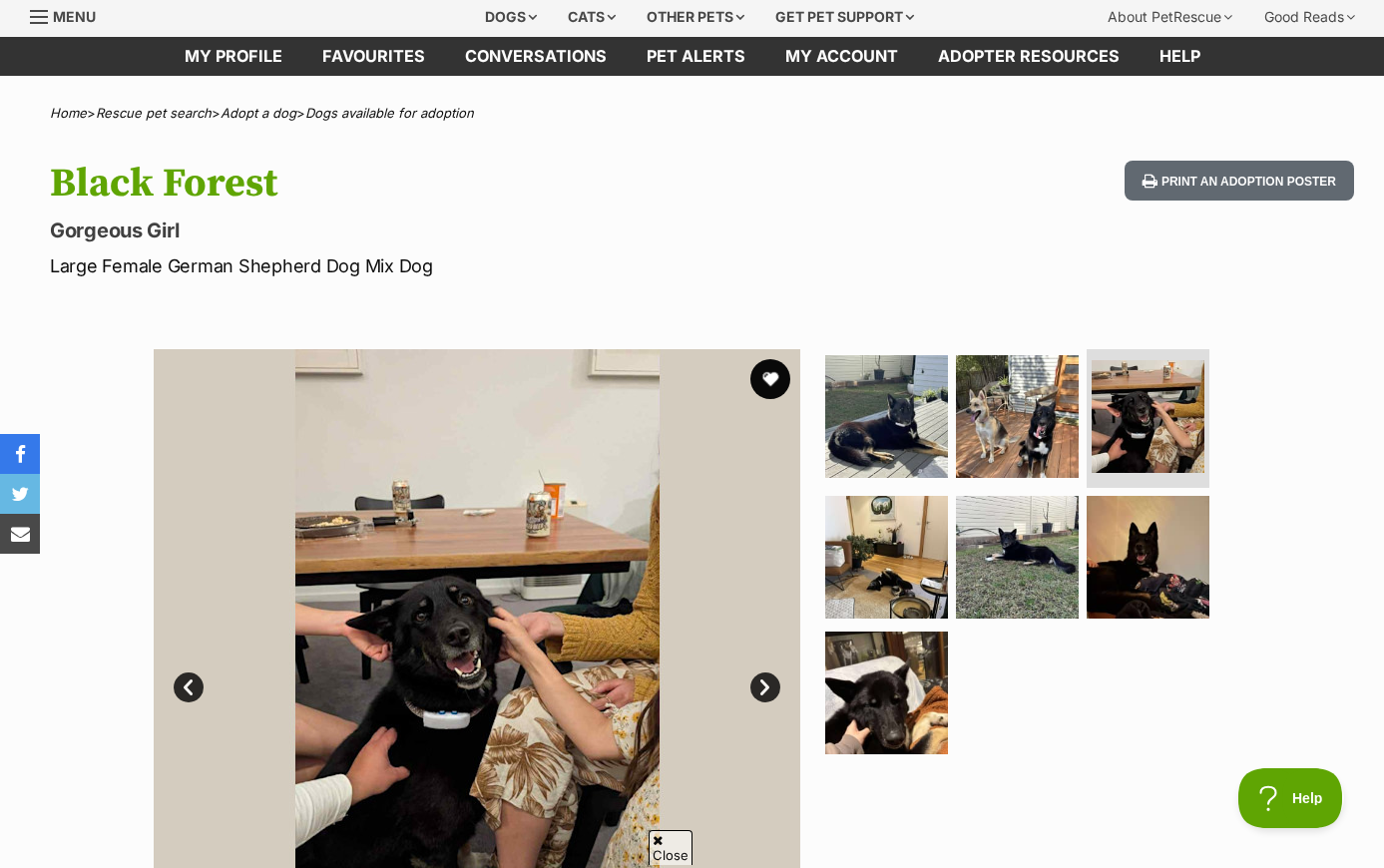 scroll, scrollTop: 111, scrollLeft: 0, axis: vertical 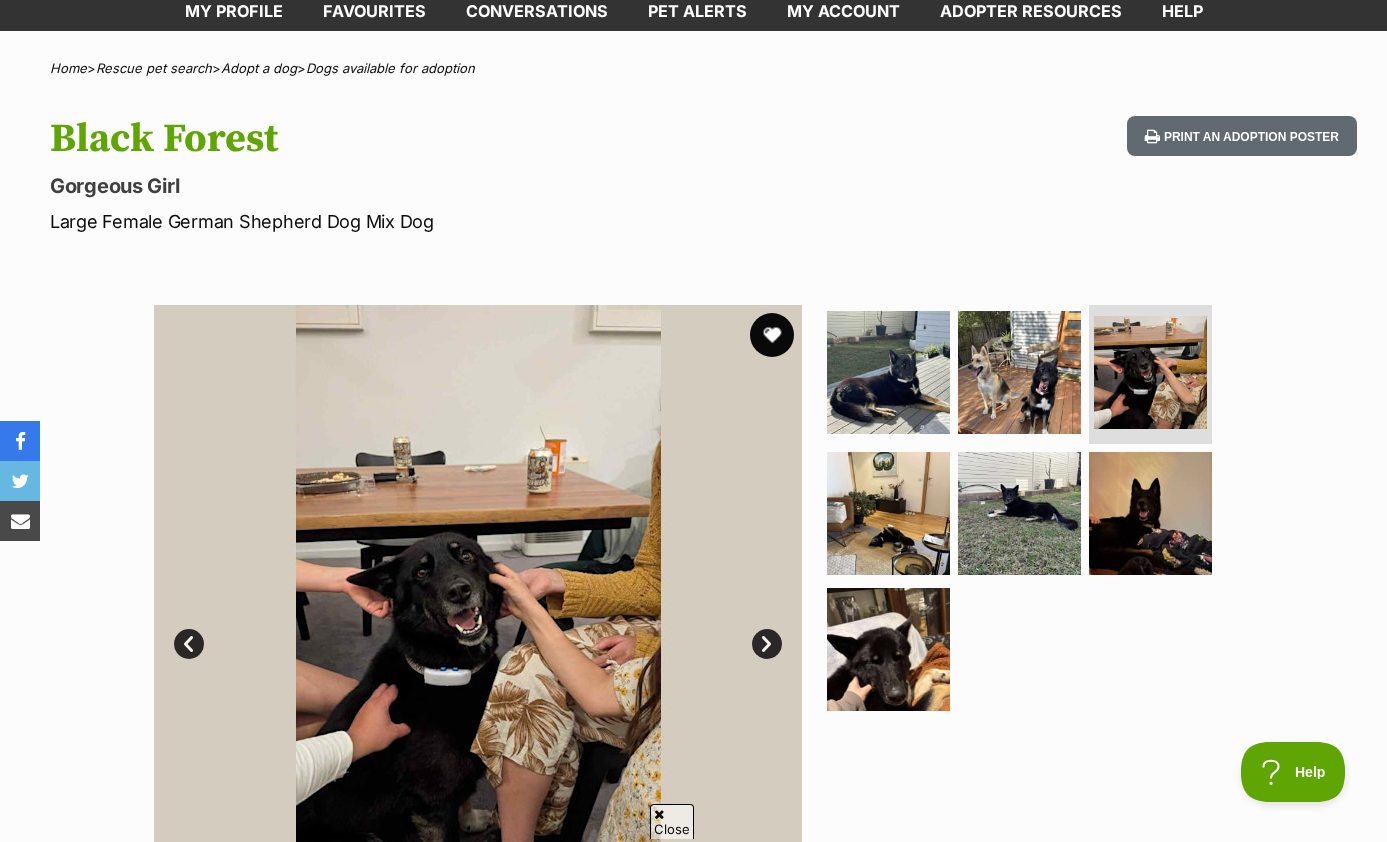 click at bounding box center [772, 335] 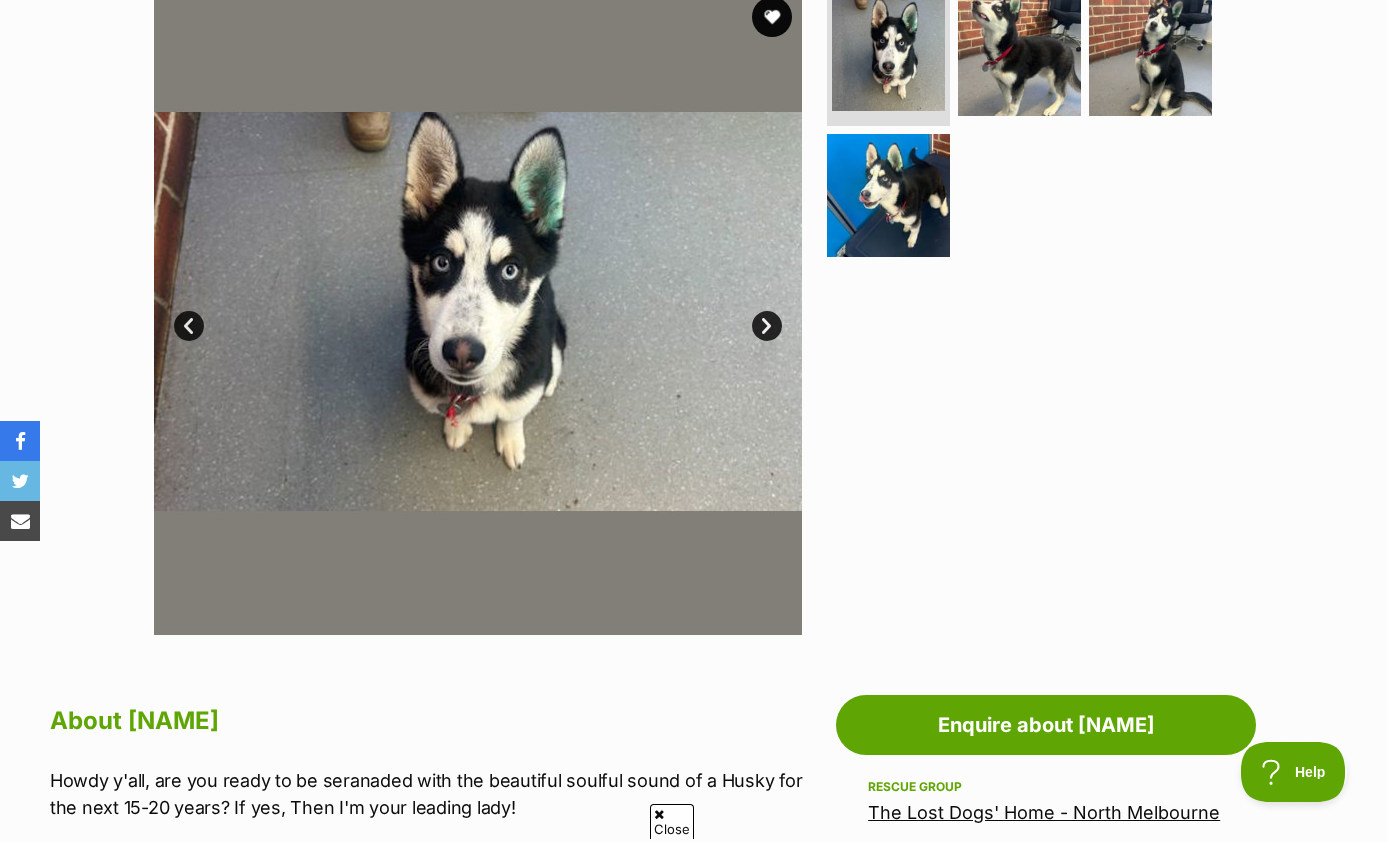 scroll, scrollTop: 396, scrollLeft: 0, axis: vertical 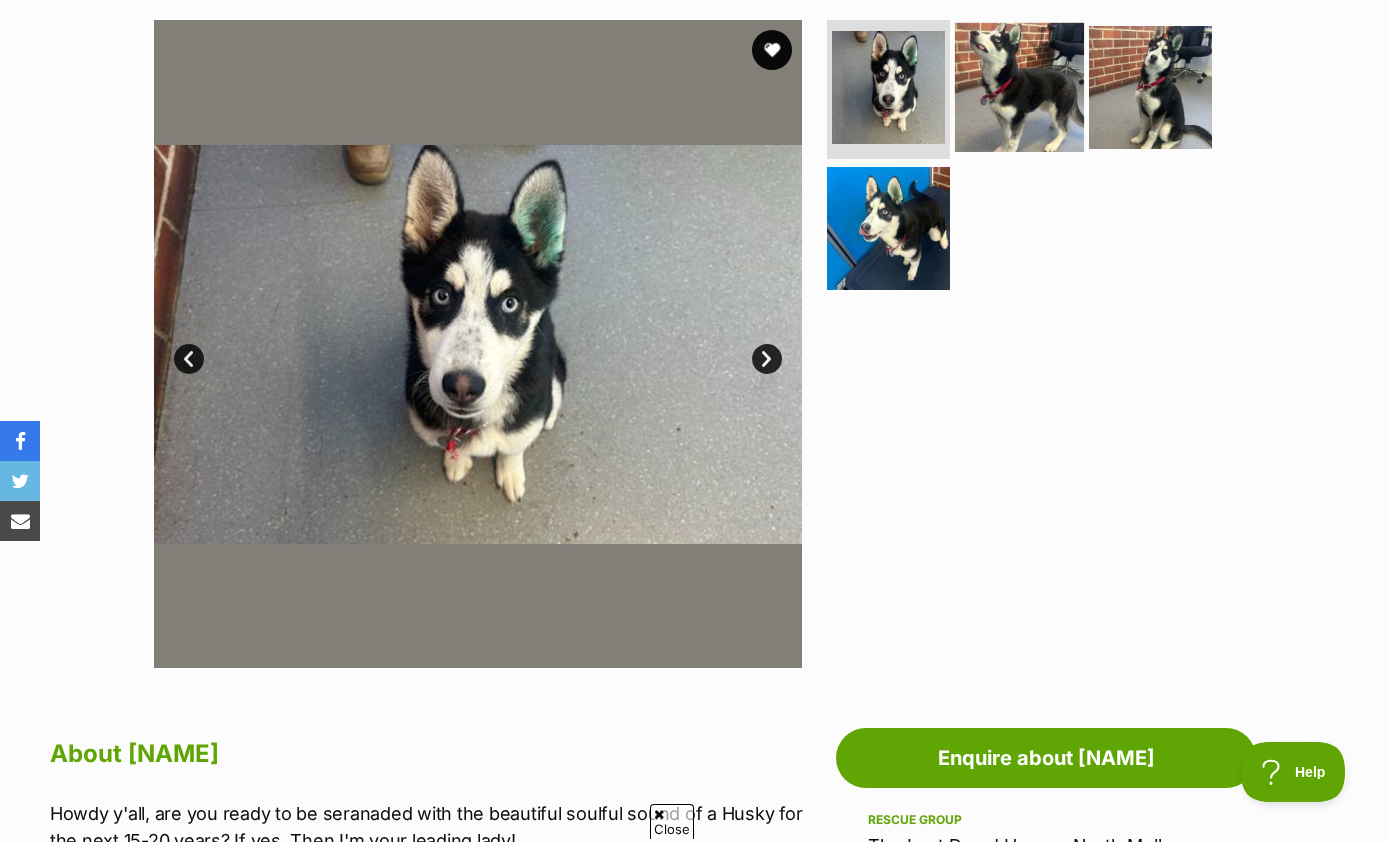 click at bounding box center (1019, 86) 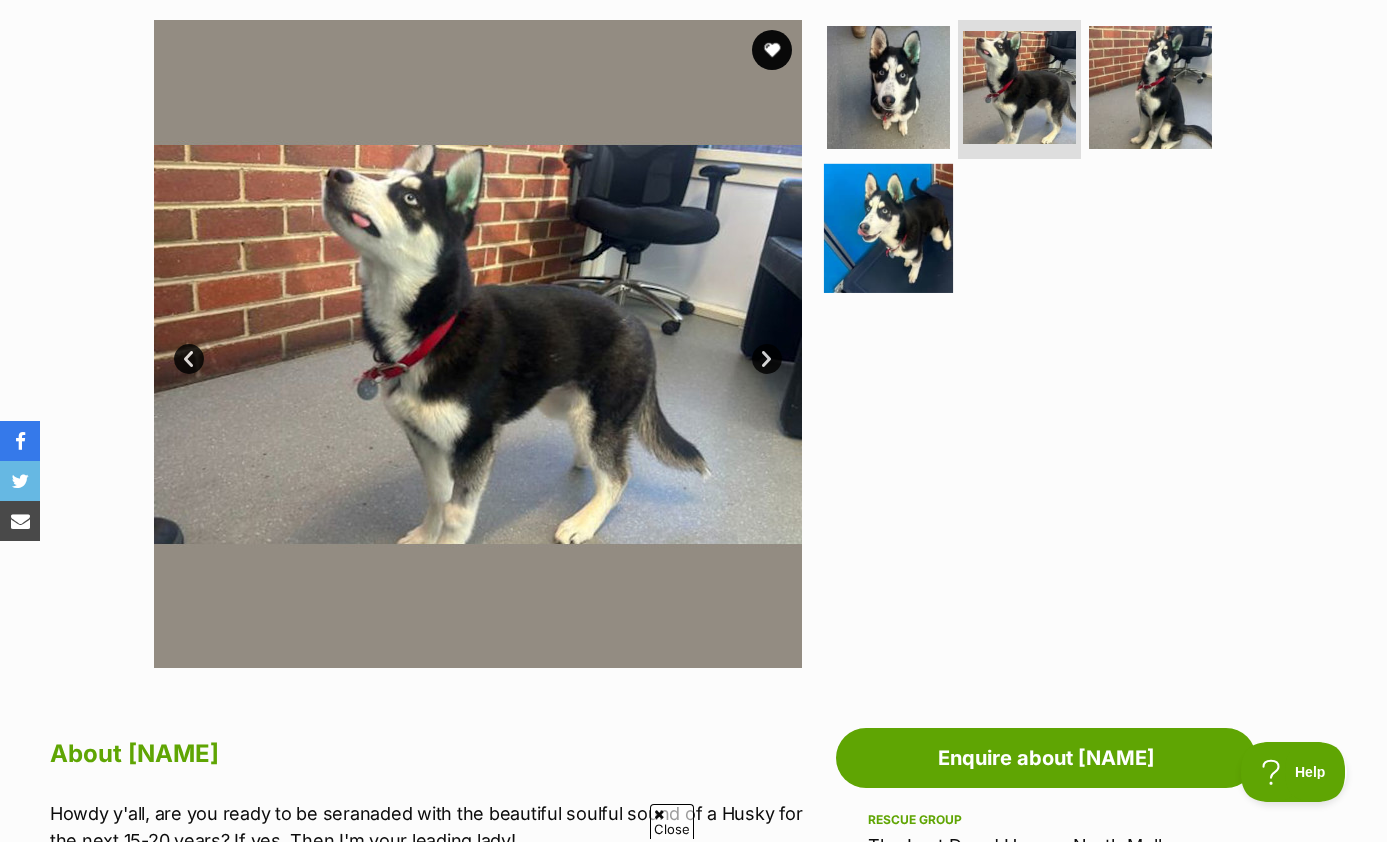 click at bounding box center (888, 228) 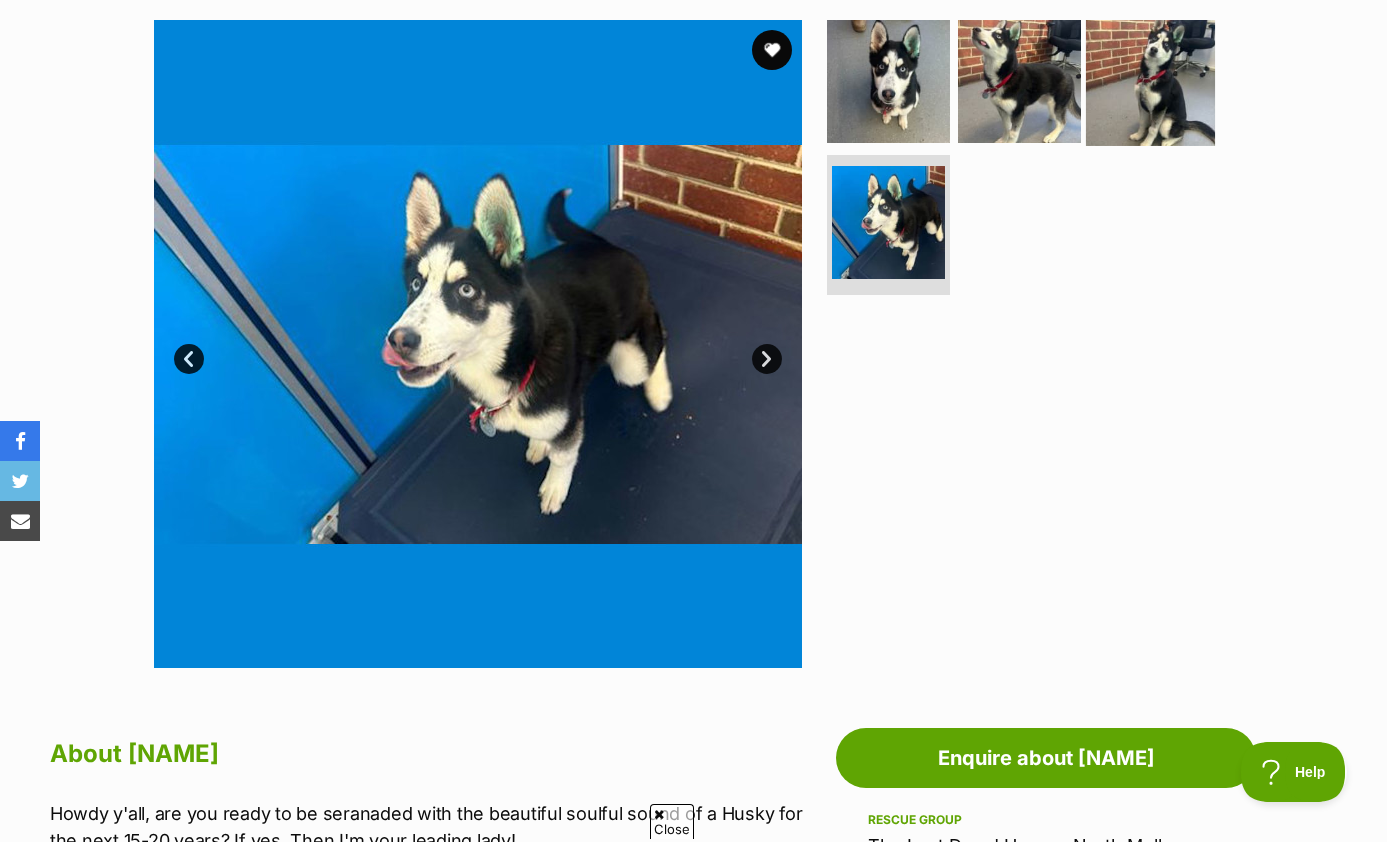 click at bounding box center (1150, 80) 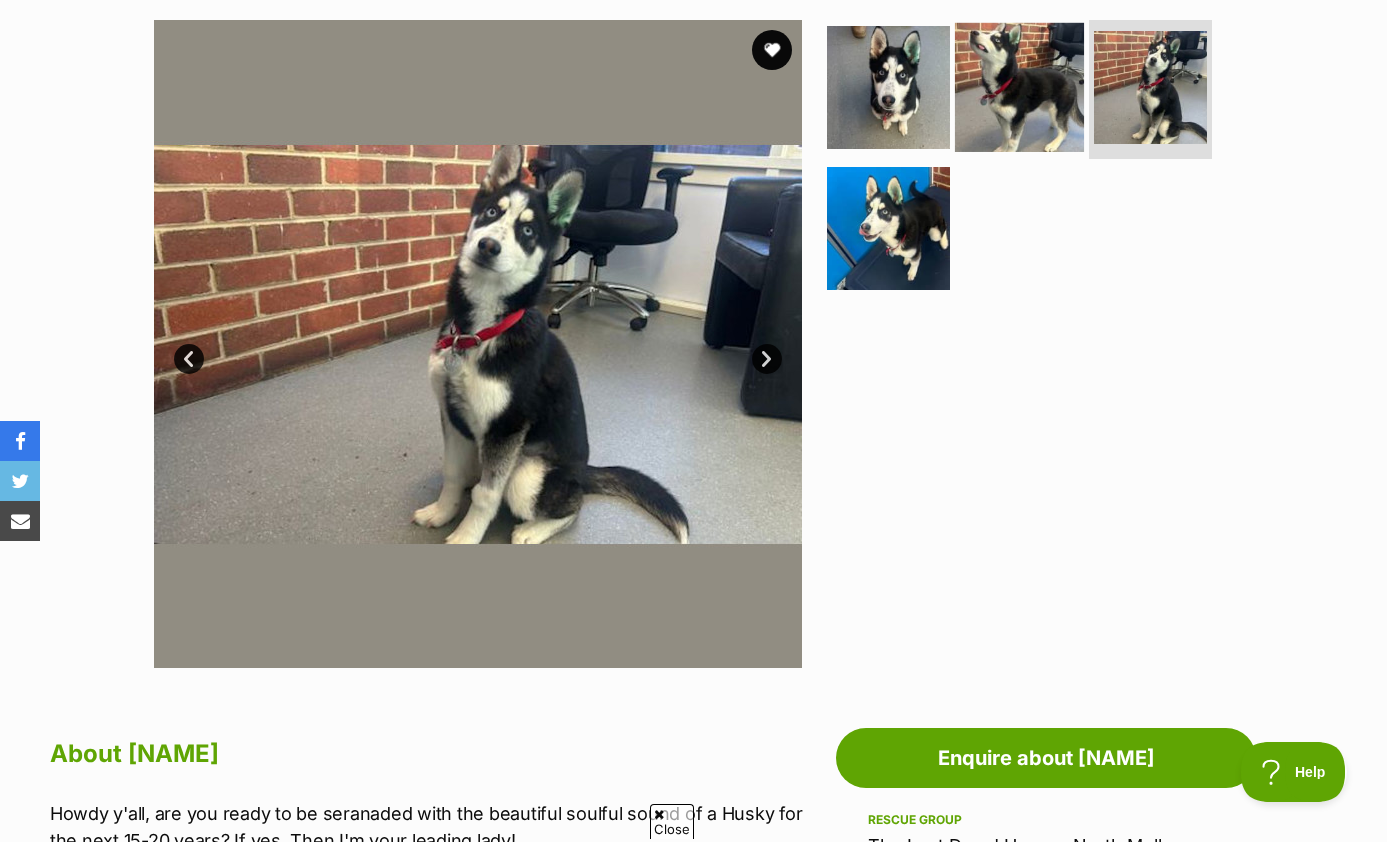 click at bounding box center [1019, 86] 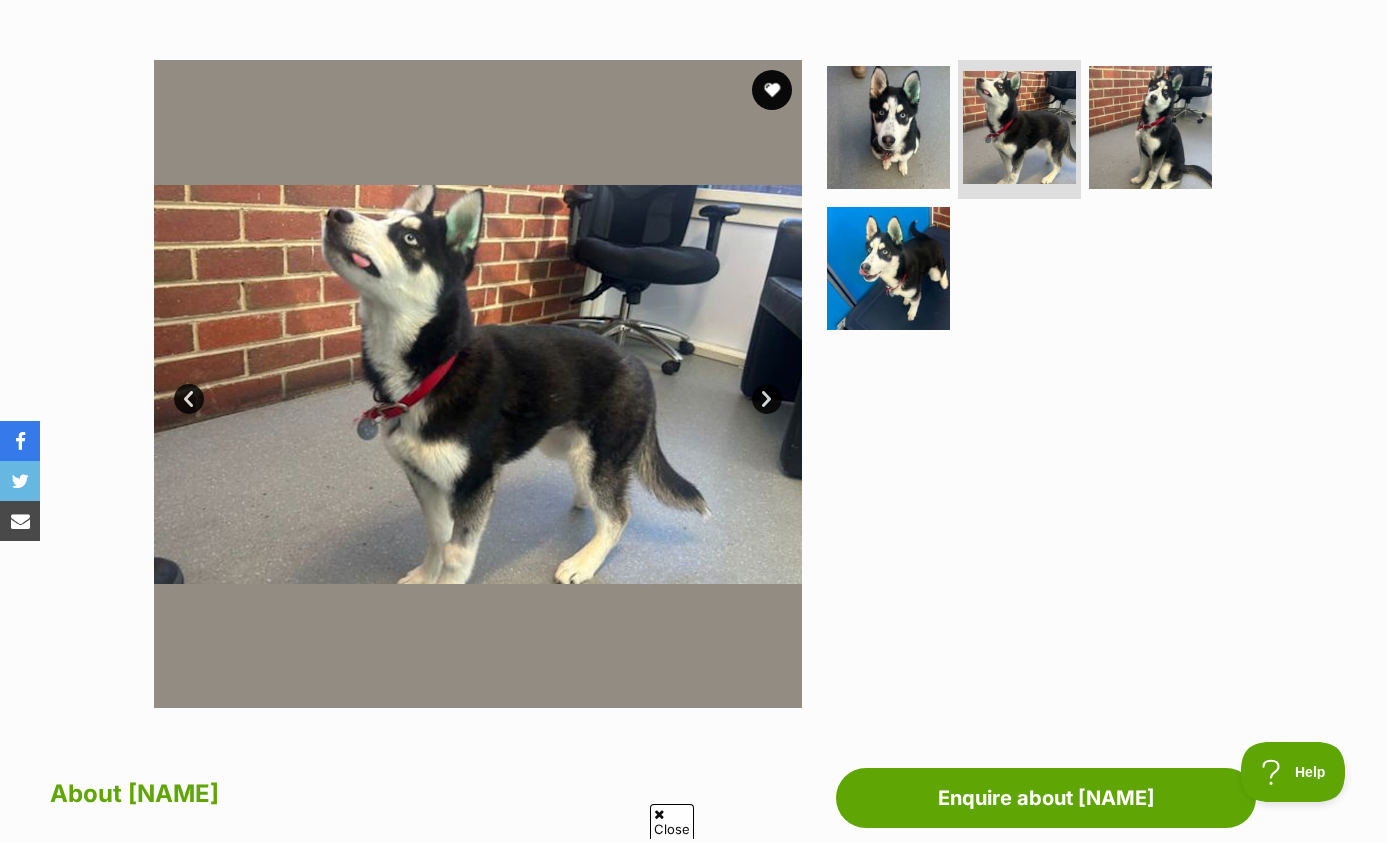 scroll, scrollTop: 310, scrollLeft: 0, axis: vertical 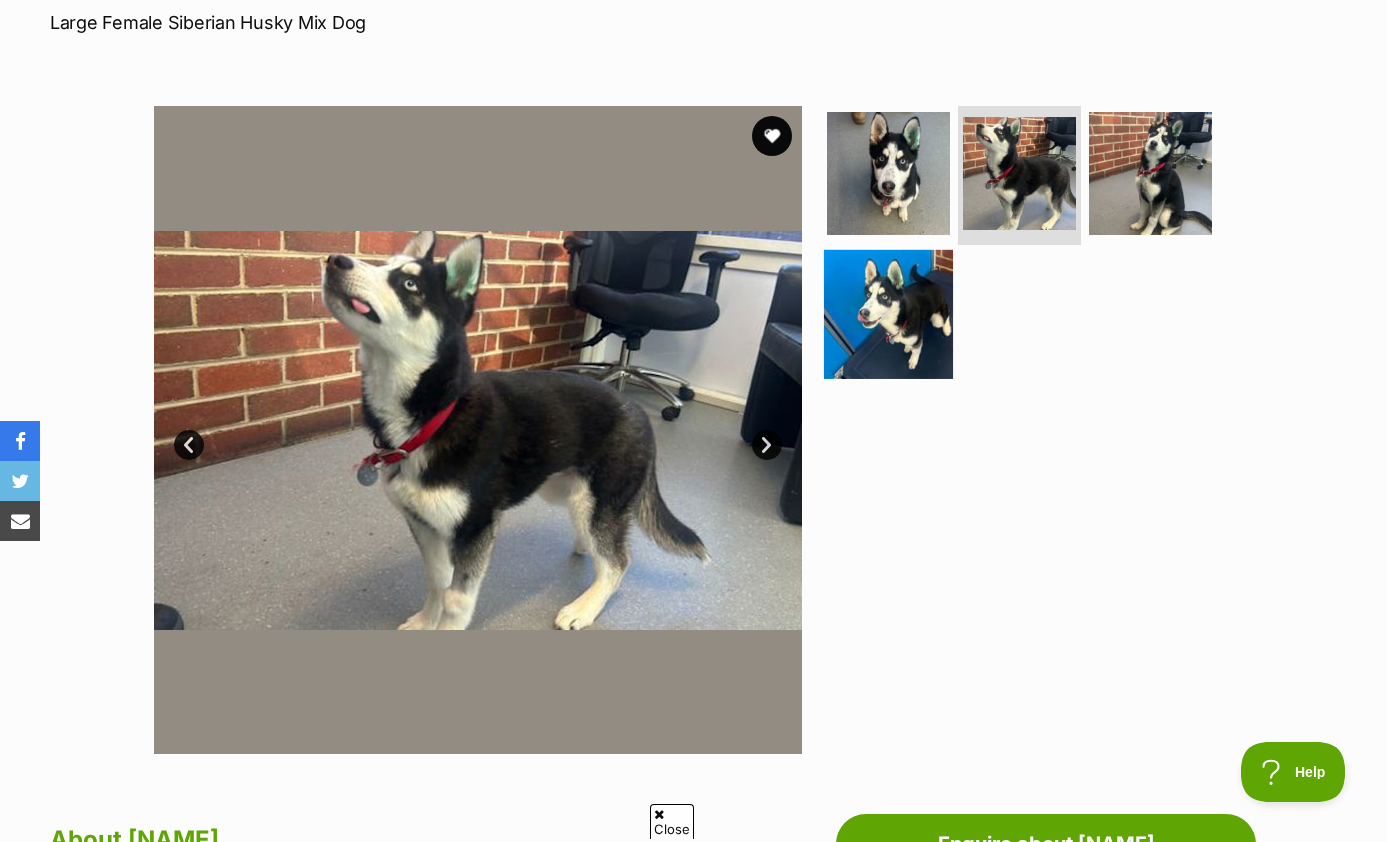 click at bounding box center (888, 314) 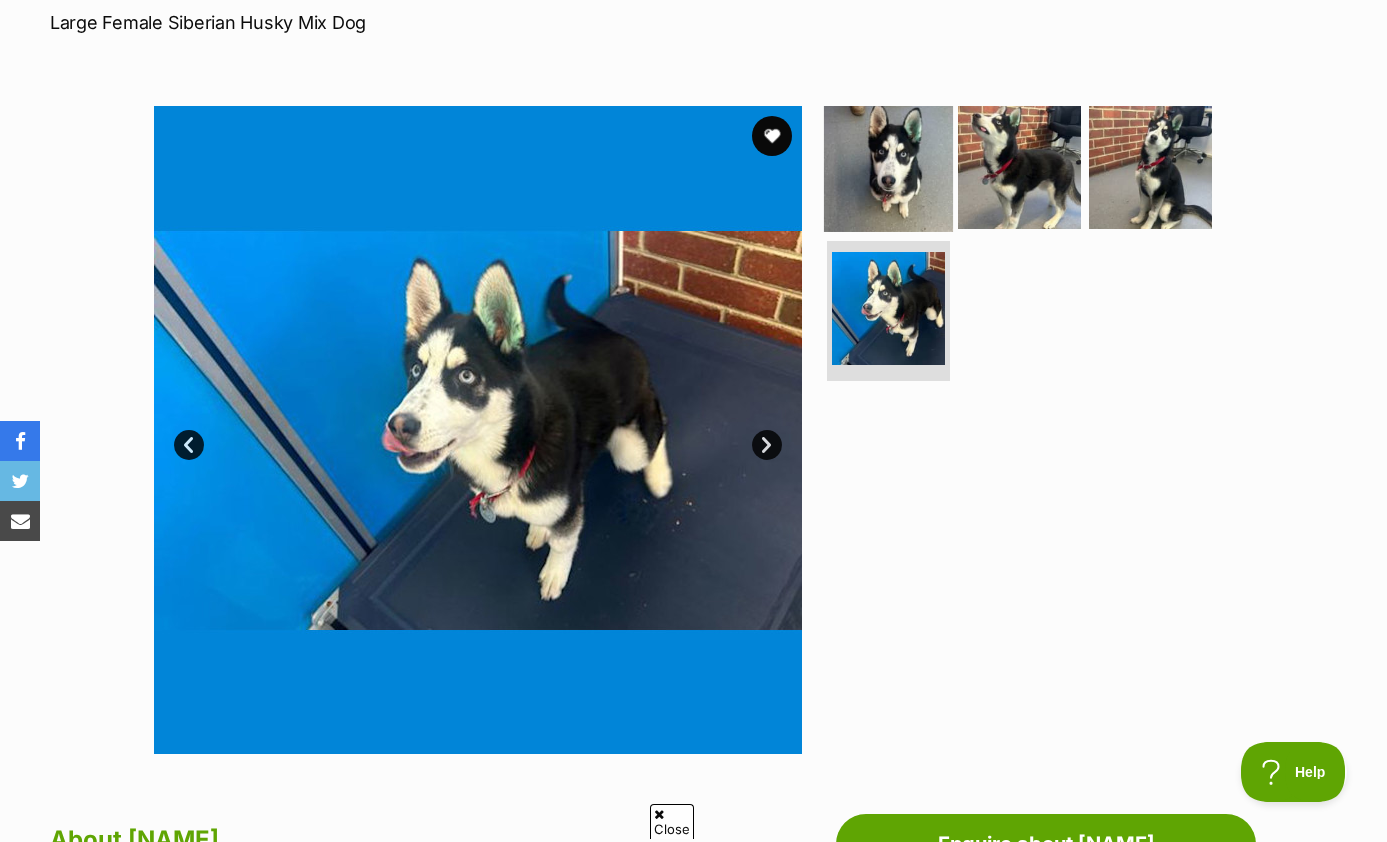 click at bounding box center [888, 166] 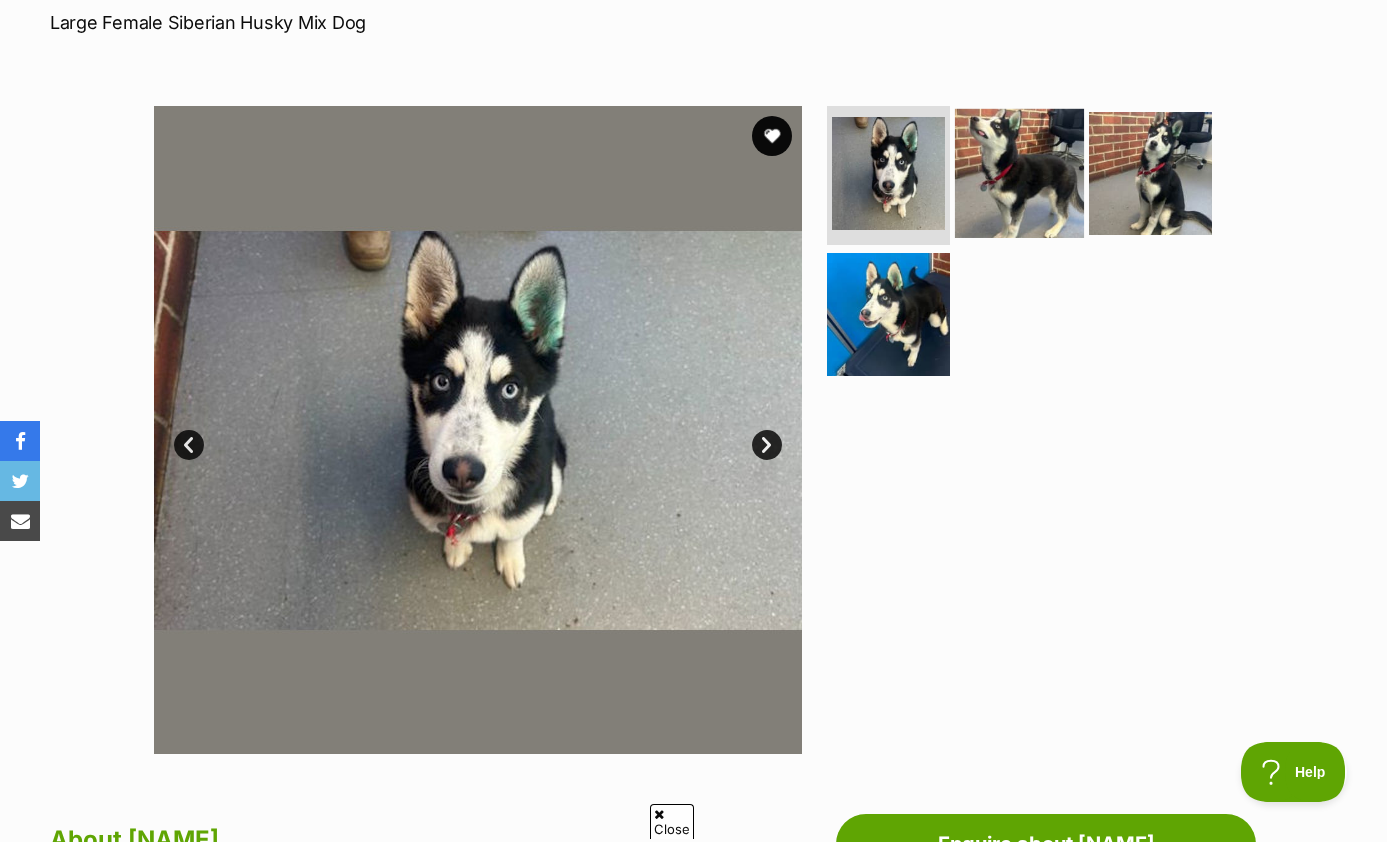 click at bounding box center [1019, 172] 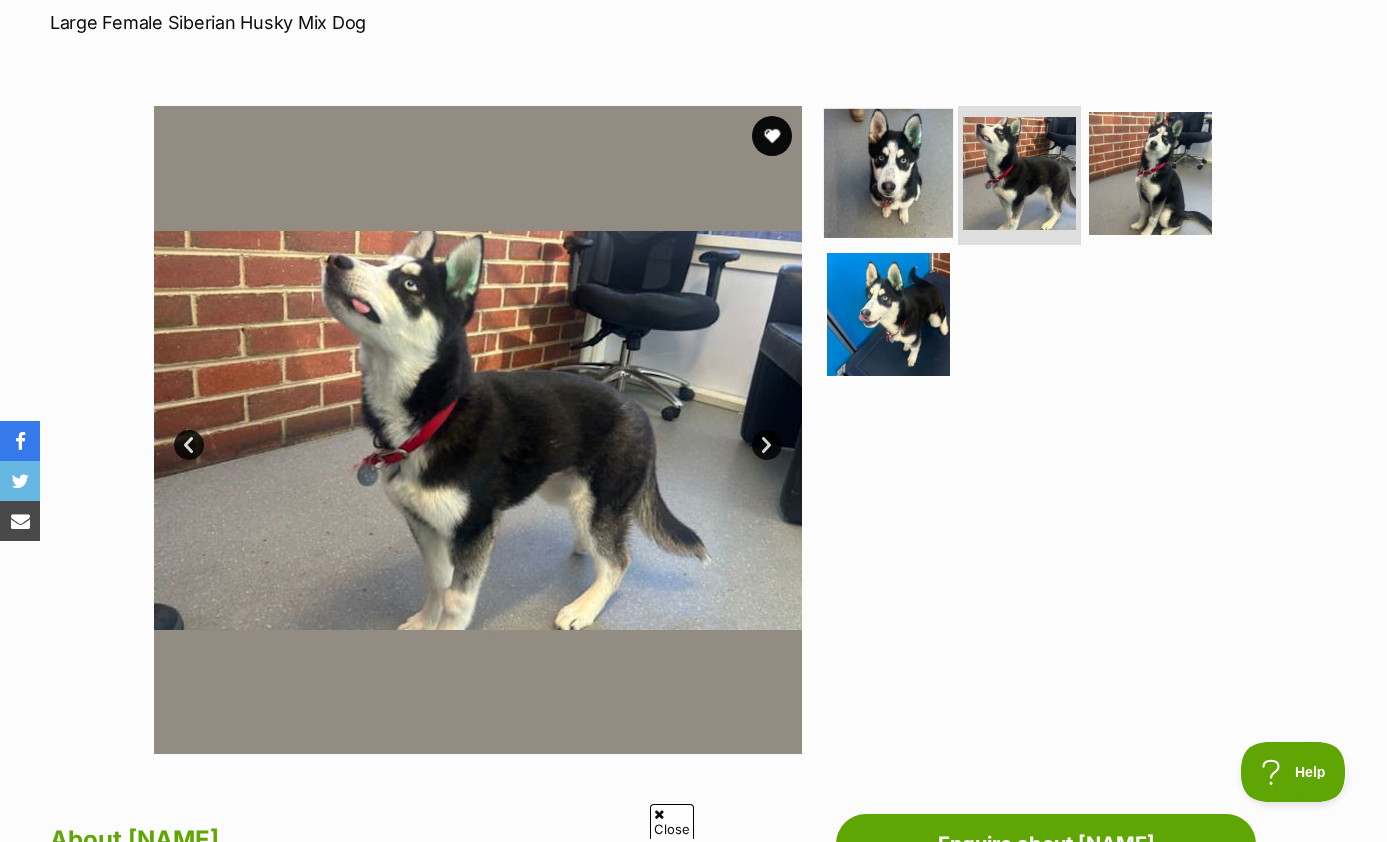 click at bounding box center (888, 172) 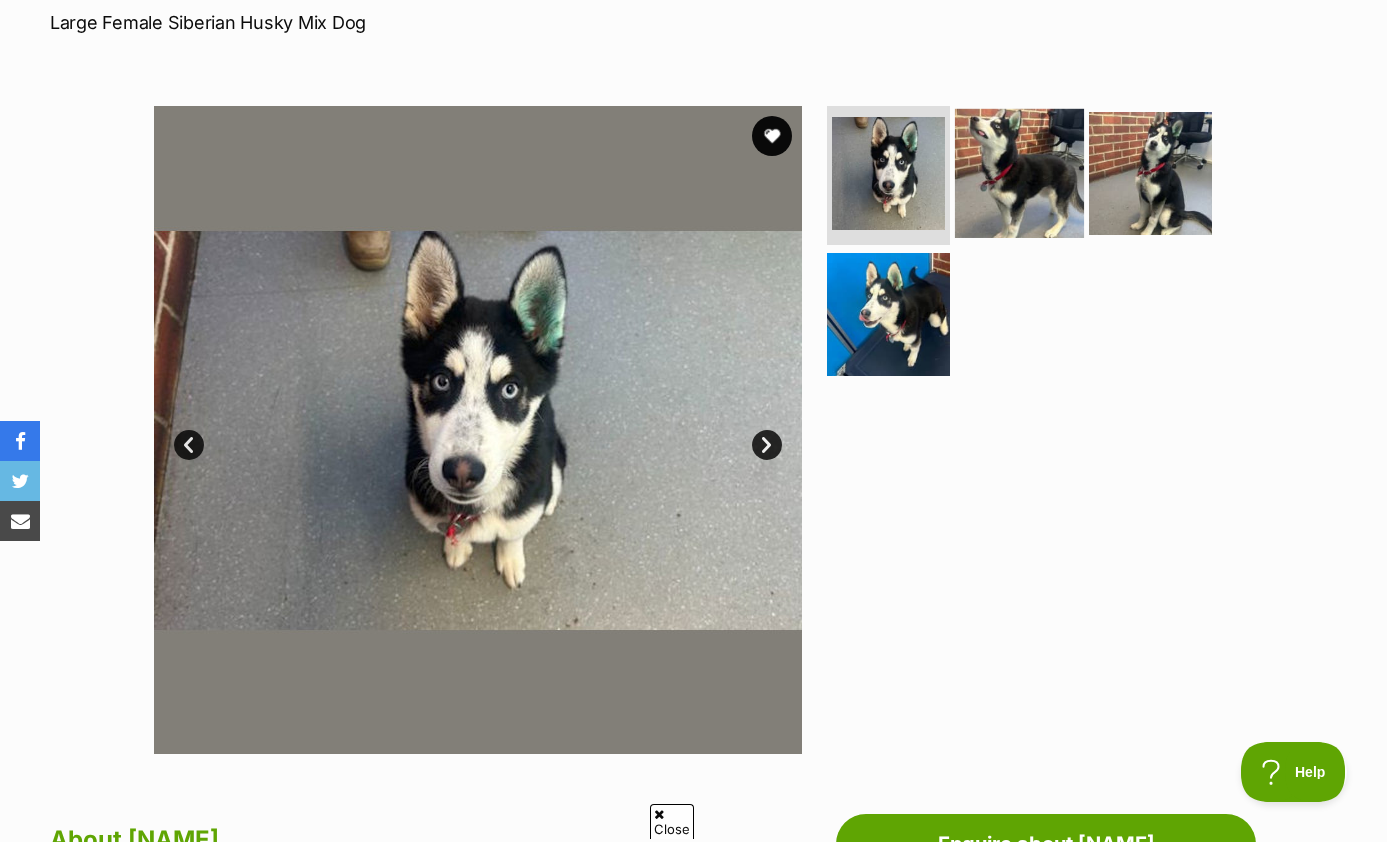 click at bounding box center (1019, 172) 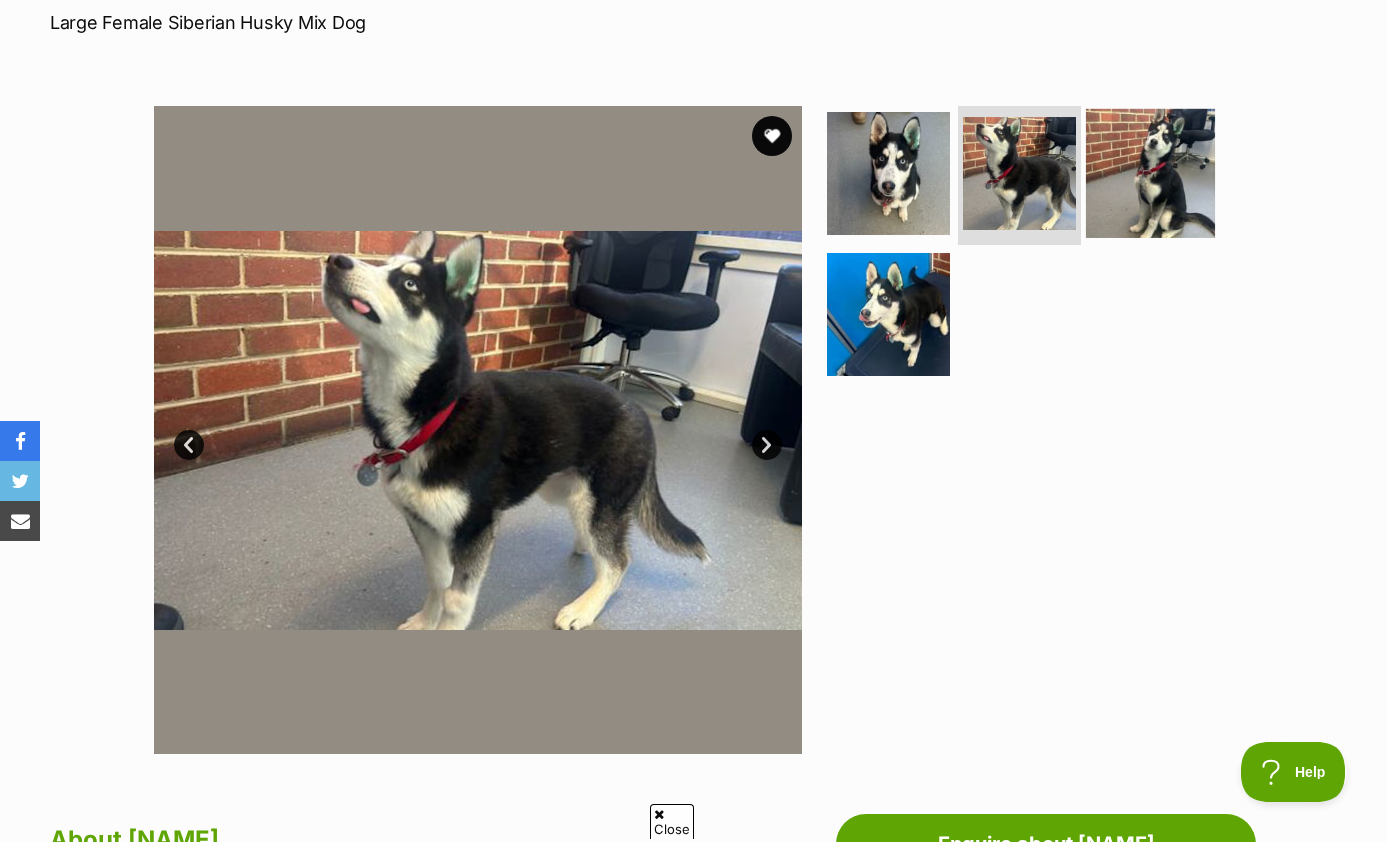 click at bounding box center [1150, 172] 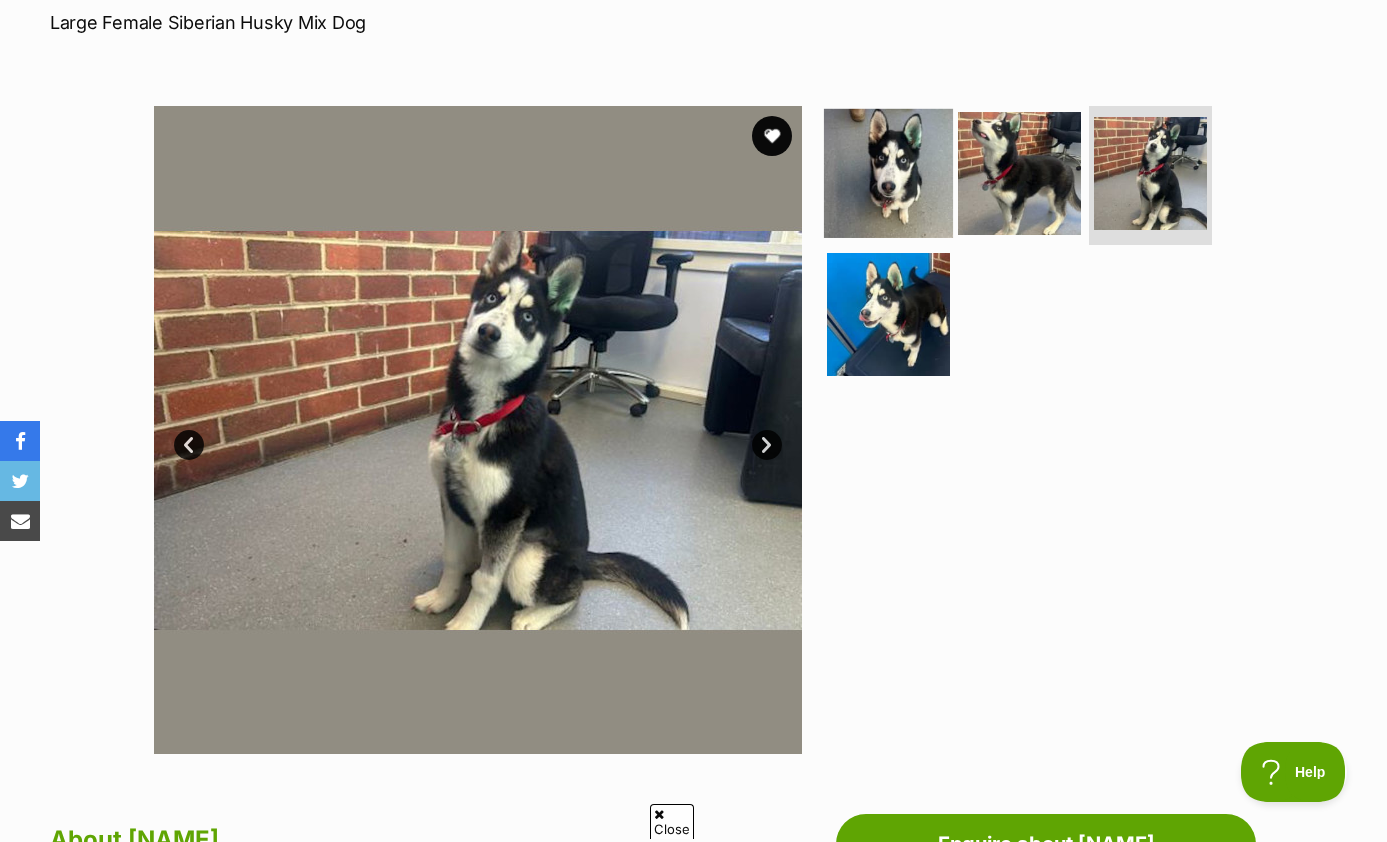 click at bounding box center [888, 172] 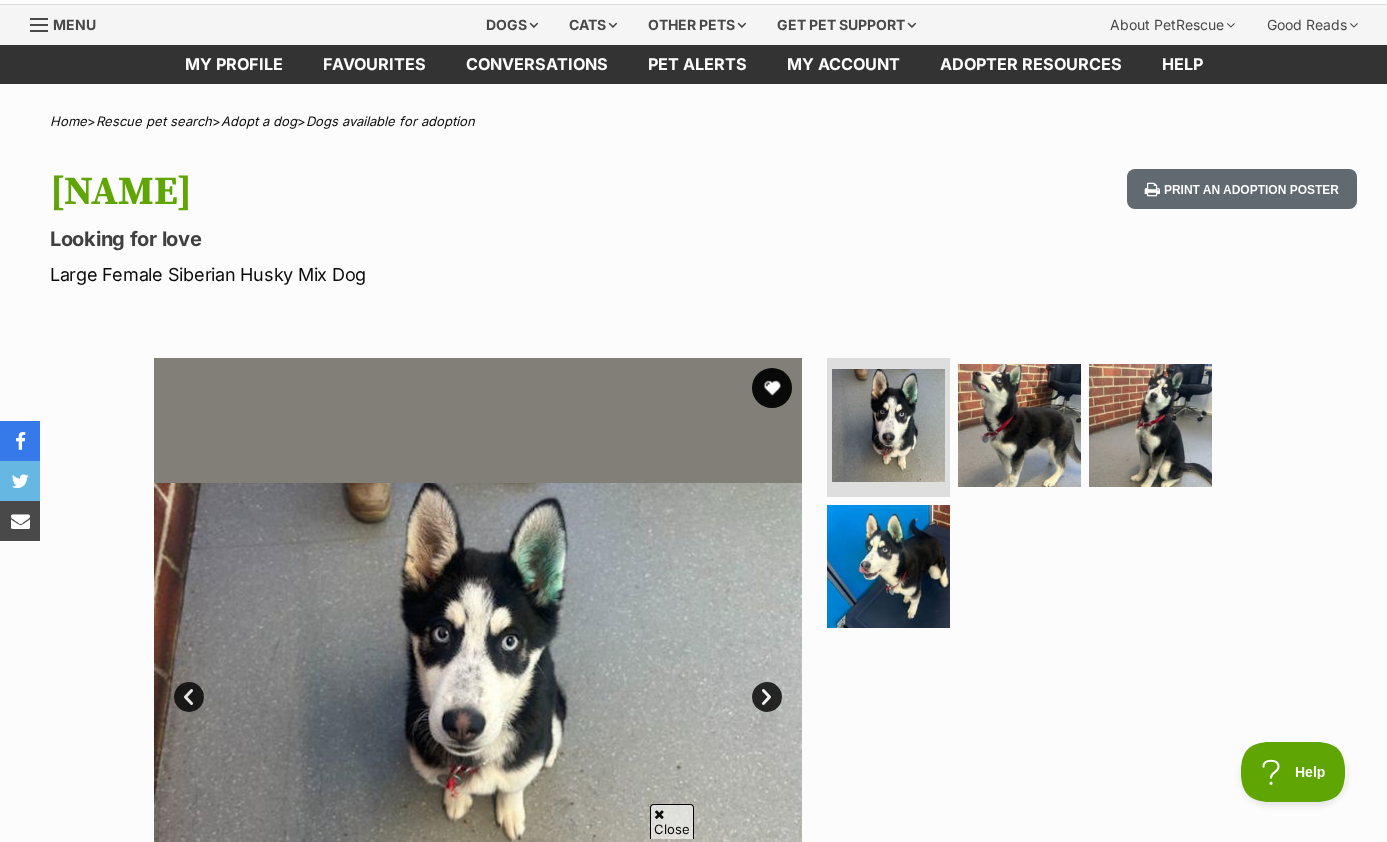 scroll, scrollTop: 72, scrollLeft: 0, axis: vertical 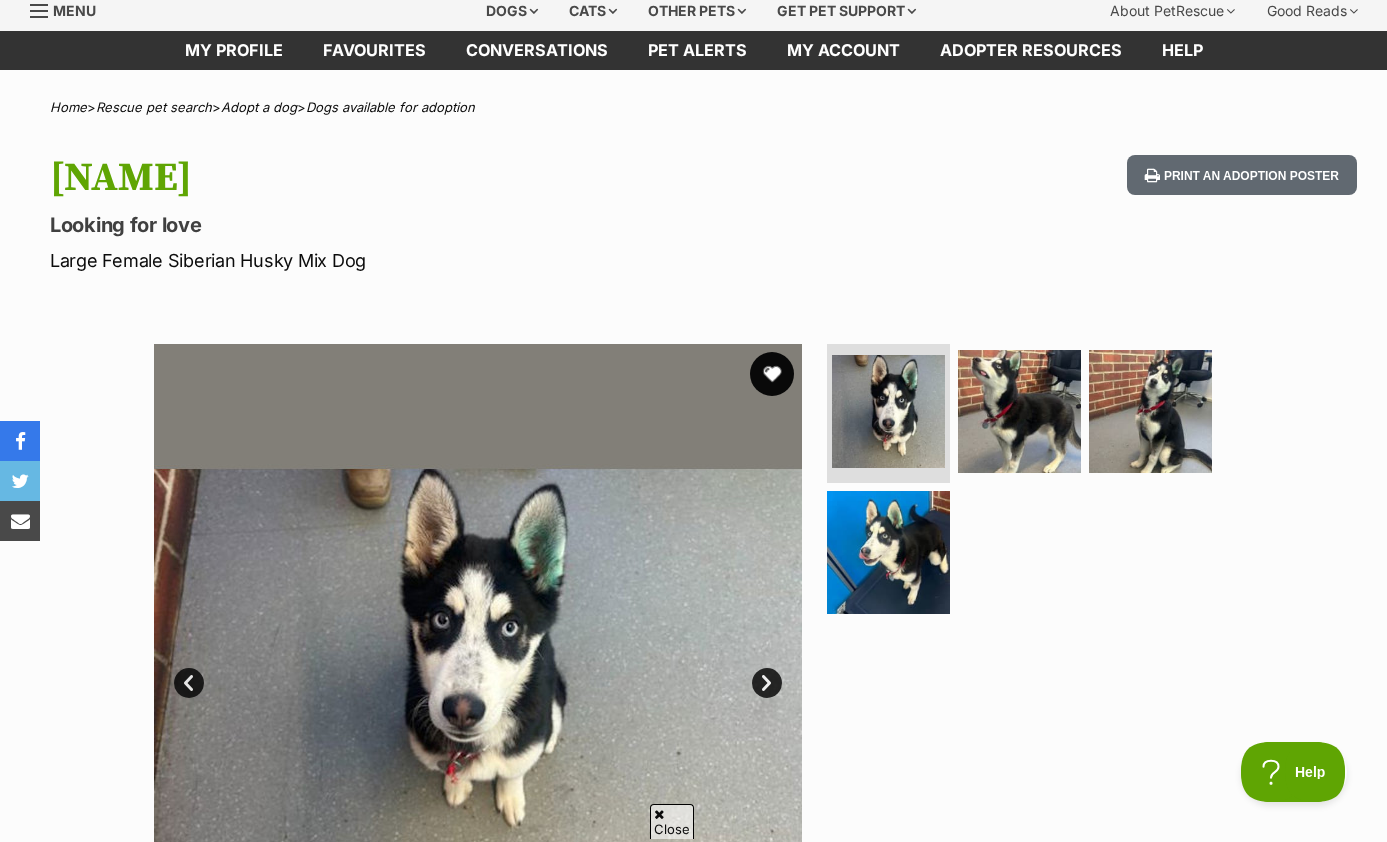 click at bounding box center [772, 374] 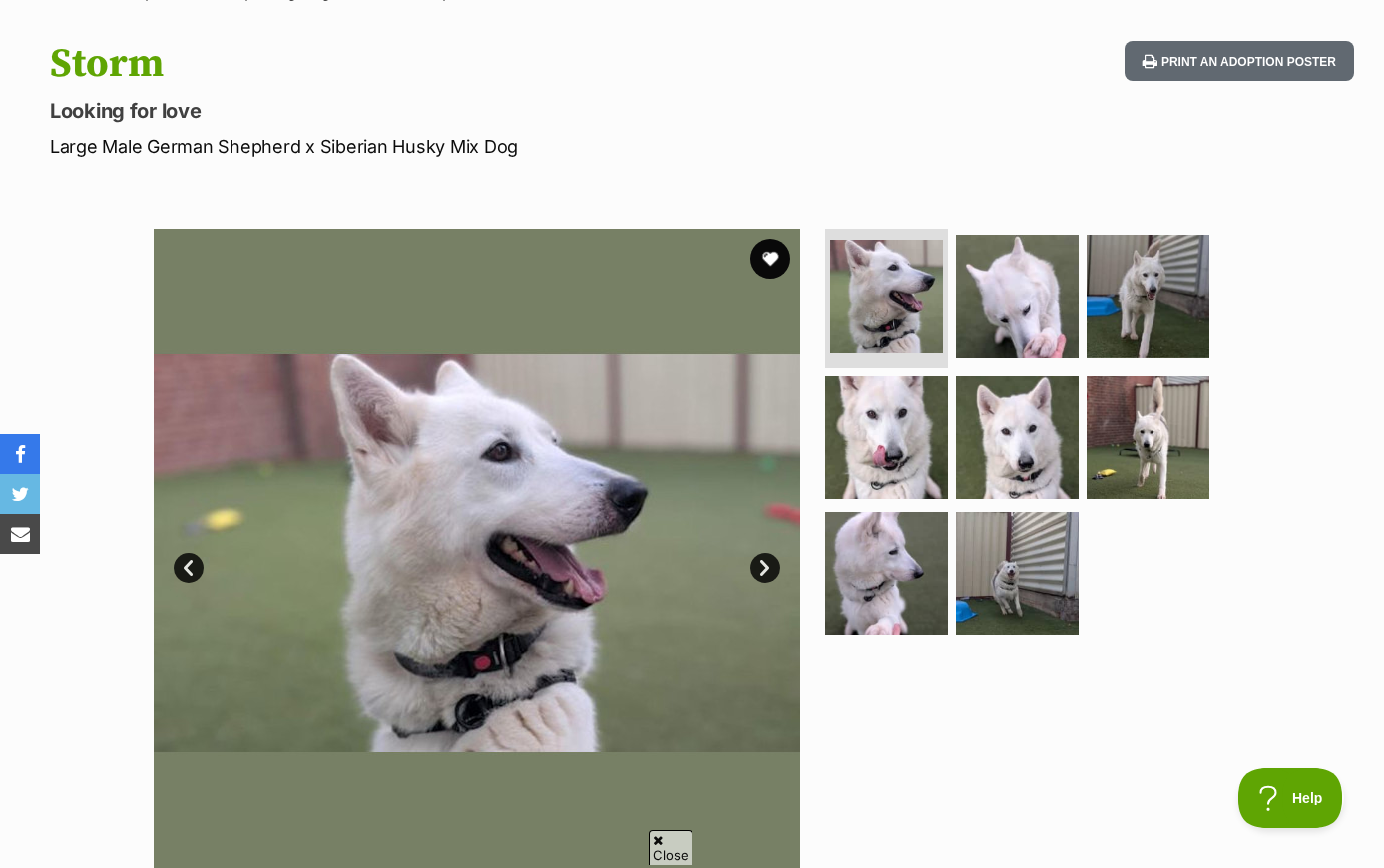 scroll, scrollTop: 178, scrollLeft: 0, axis: vertical 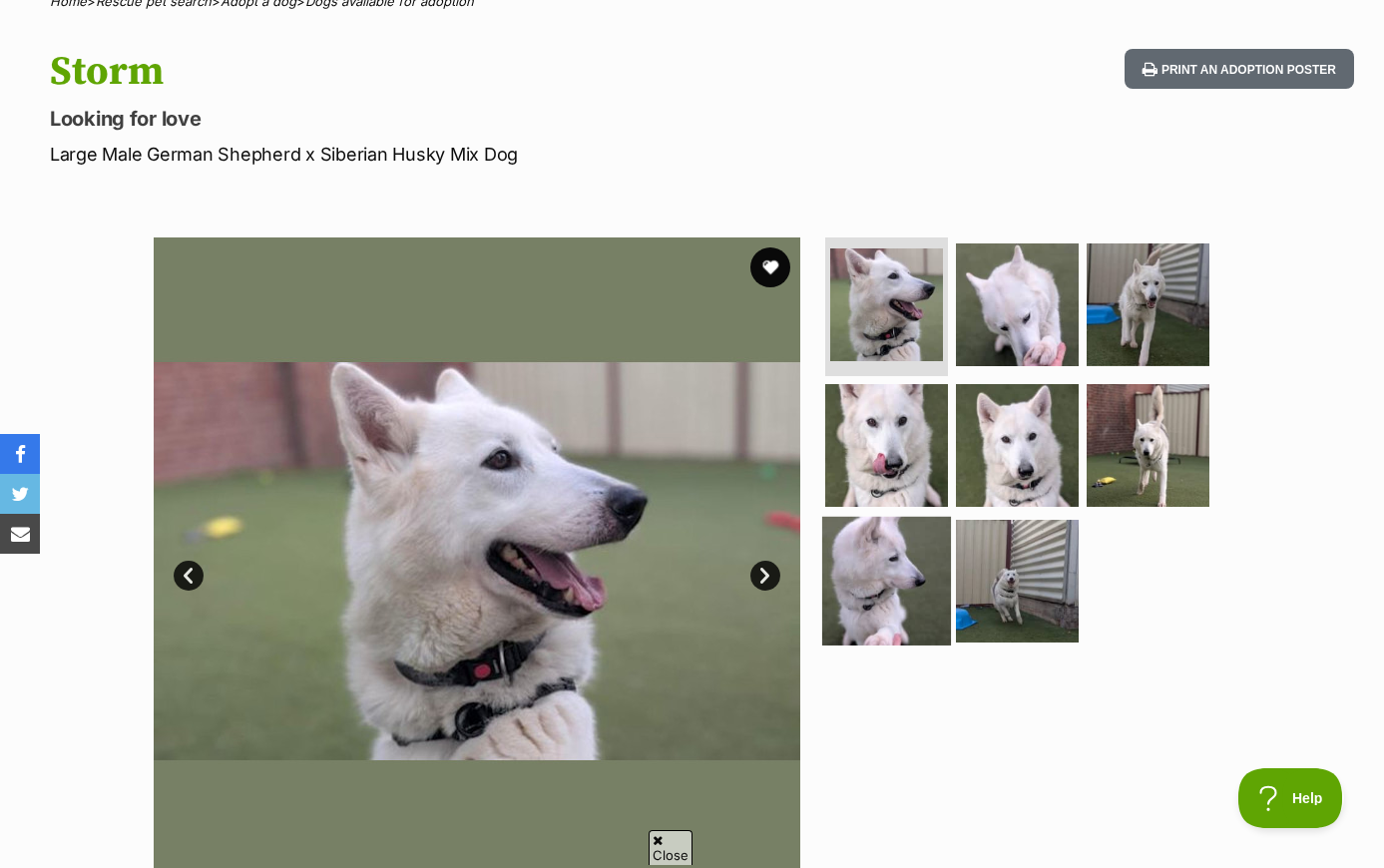 click at bounding box center (886, 581) 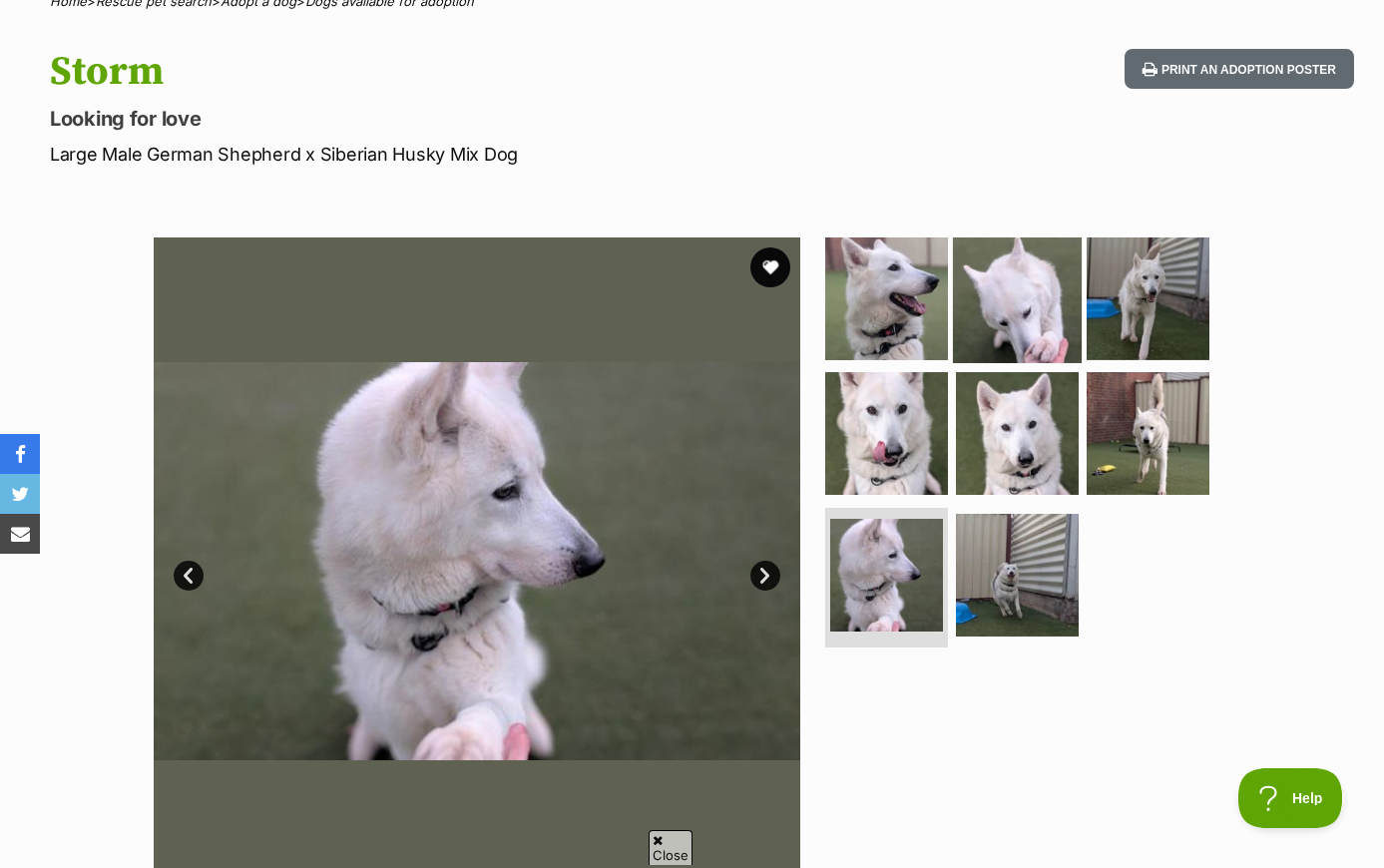 click at bounding box center [1017, 297] 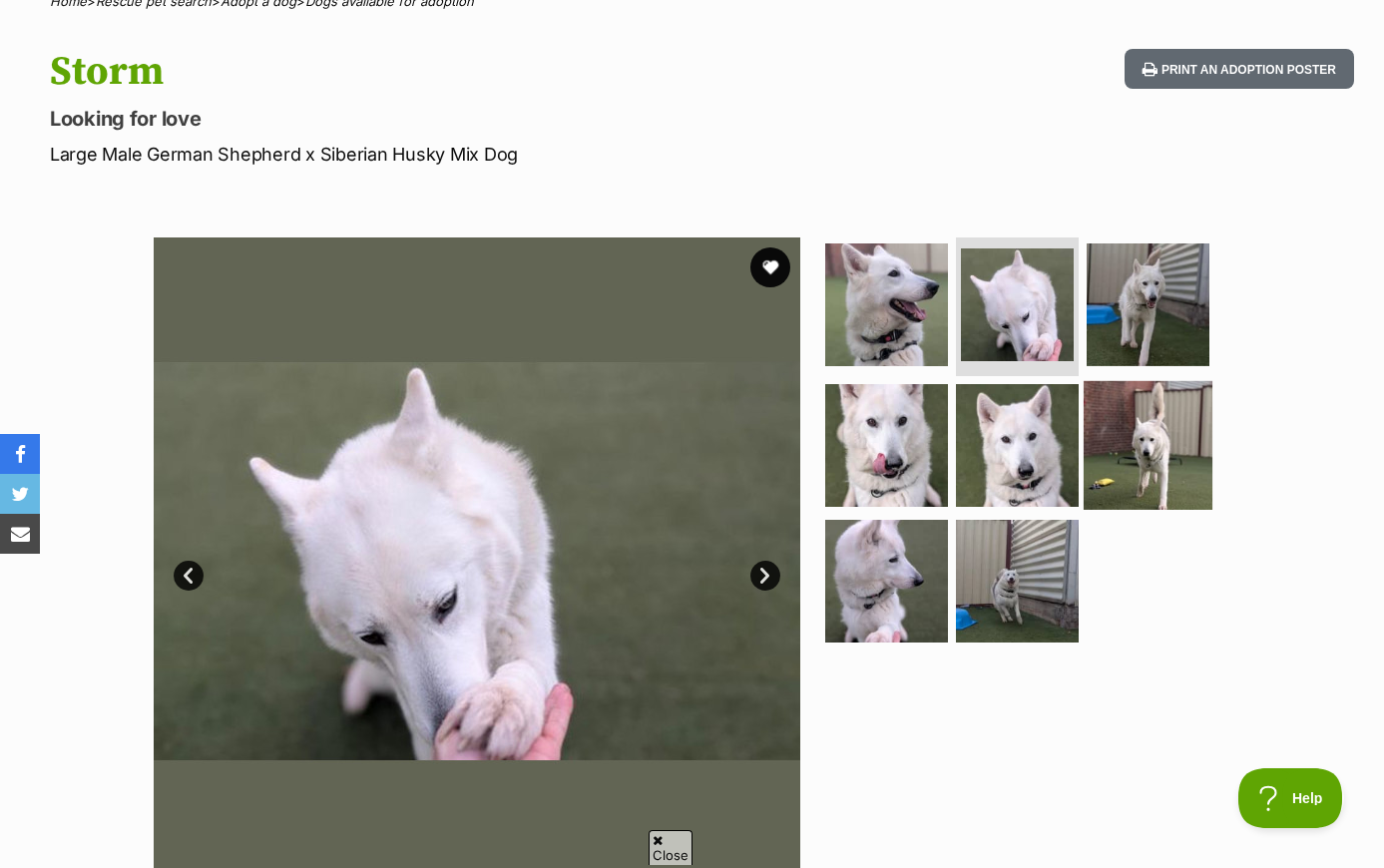 click at bounding box center (1148, 445) 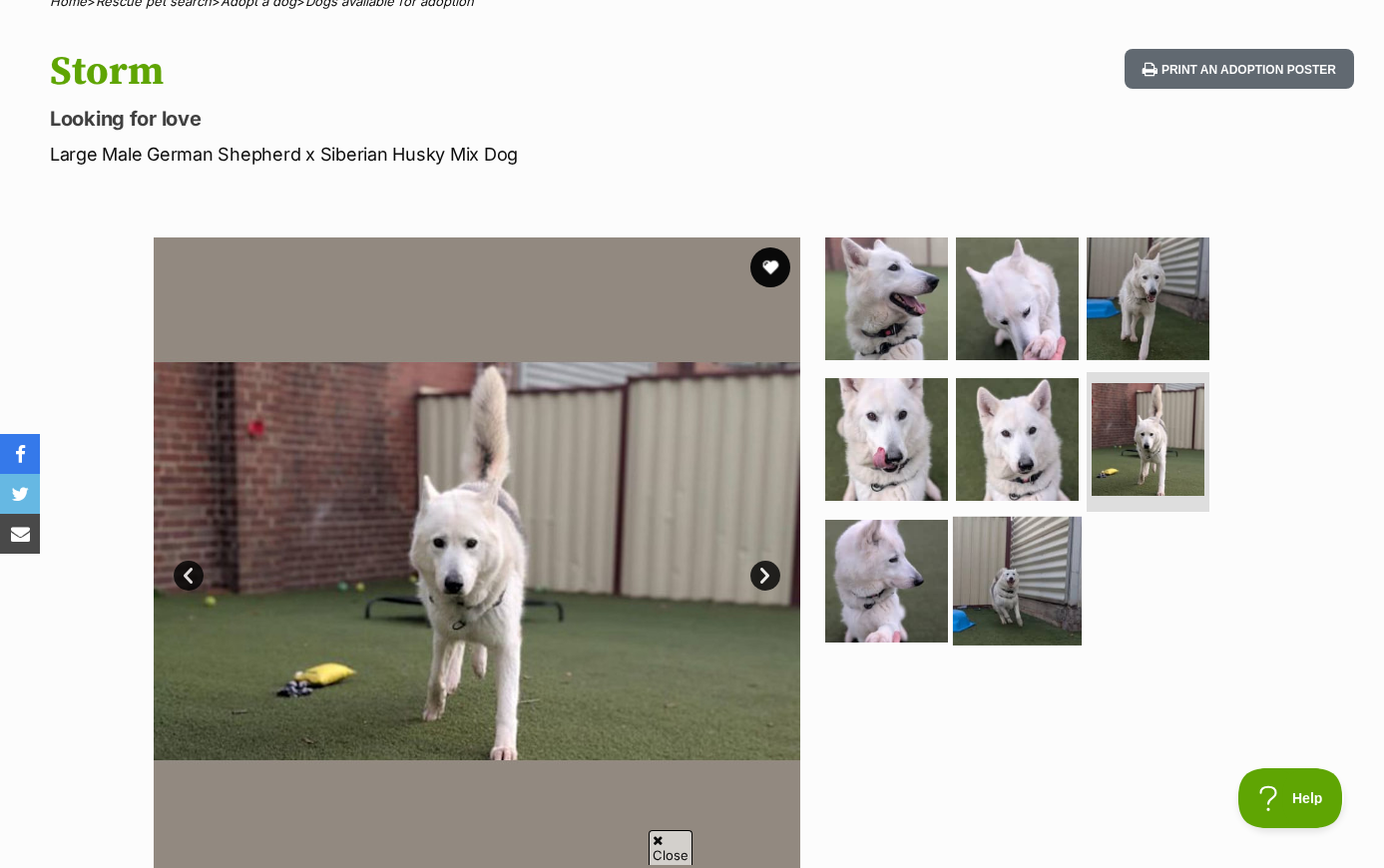 click at bounding box center (1017, 581) 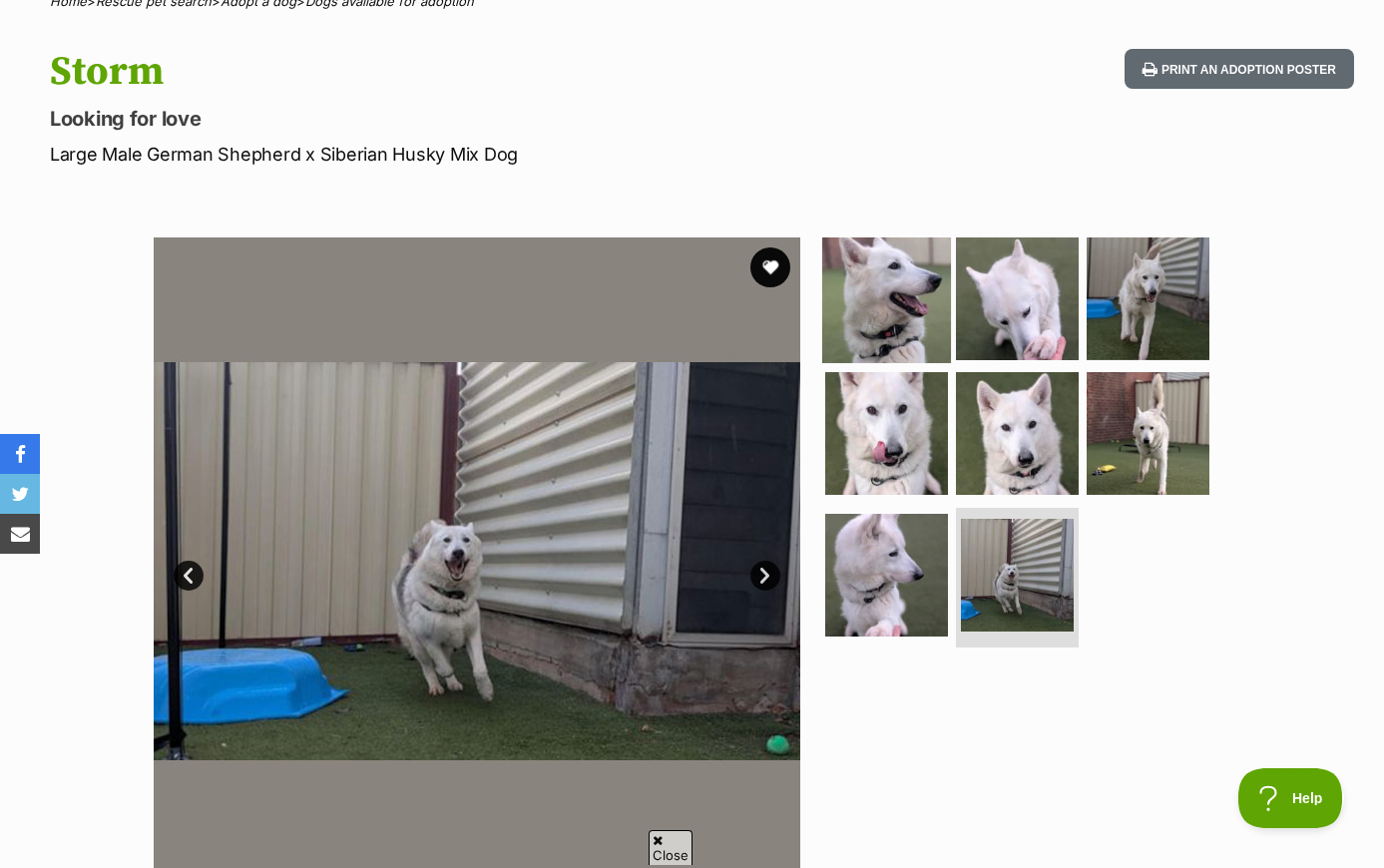 click at bounding box center [886, 297] 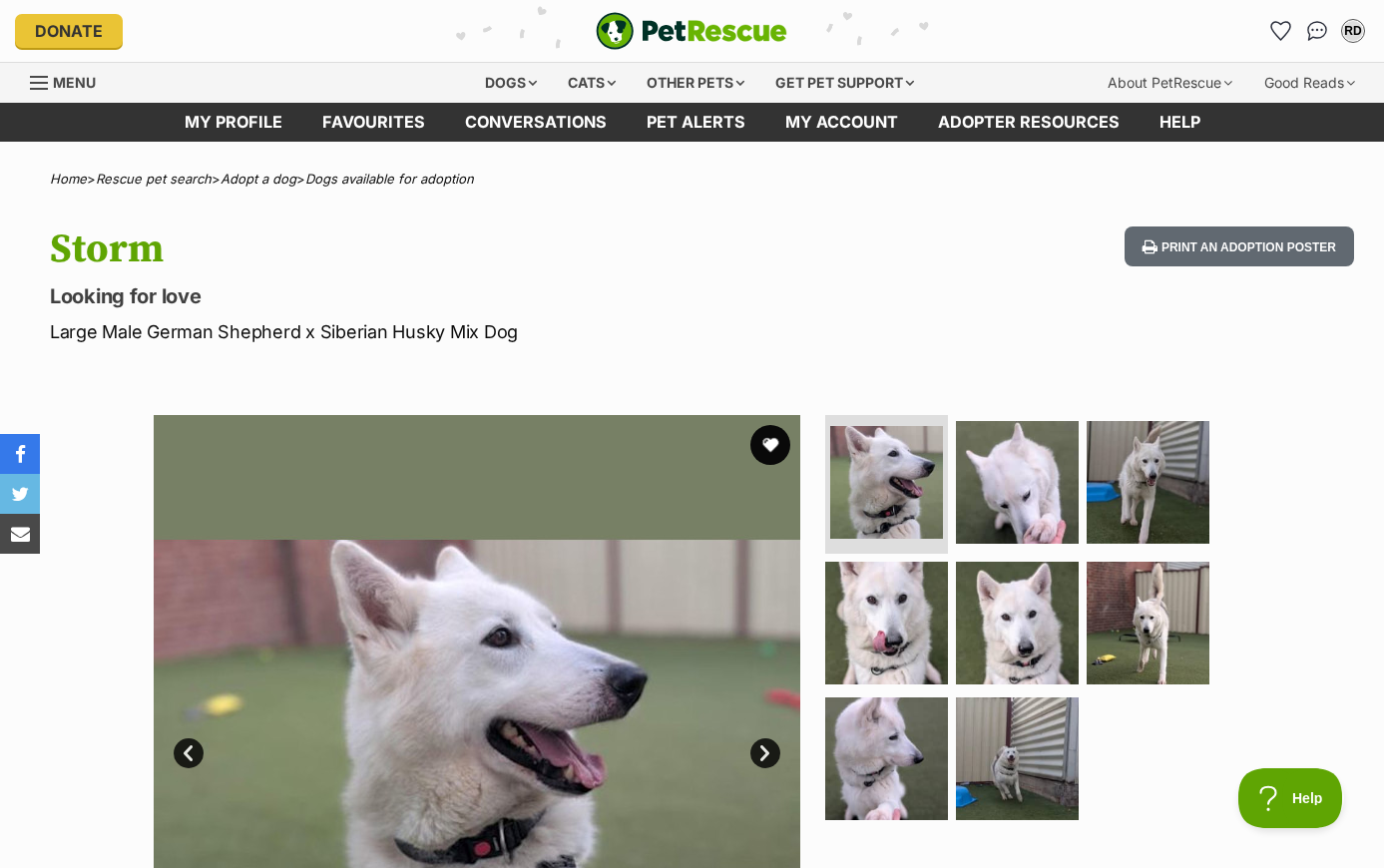scroll, scrollTop: 0, scrollLeft: 0, axis: both 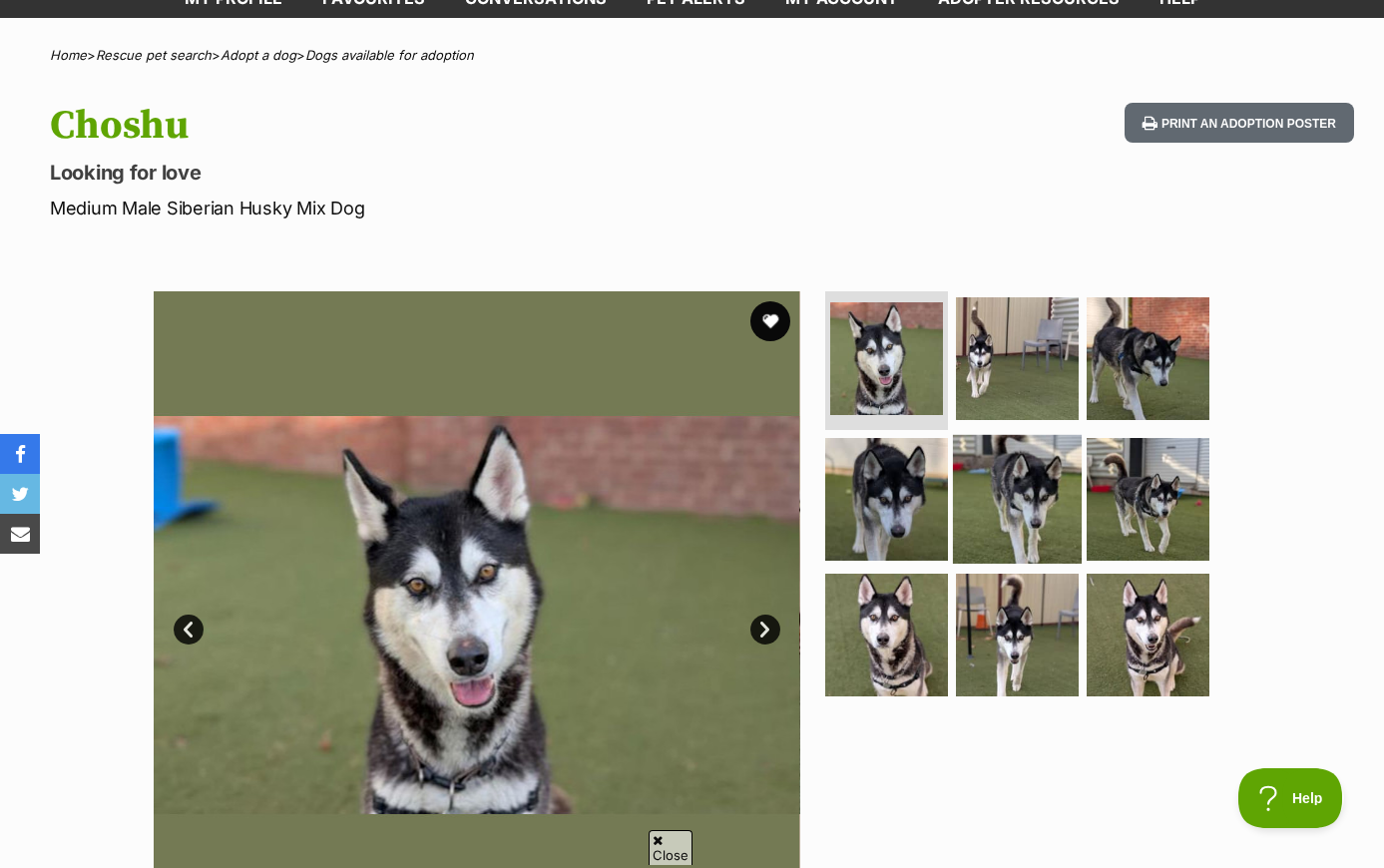 click at bounding box center (1017, 499) 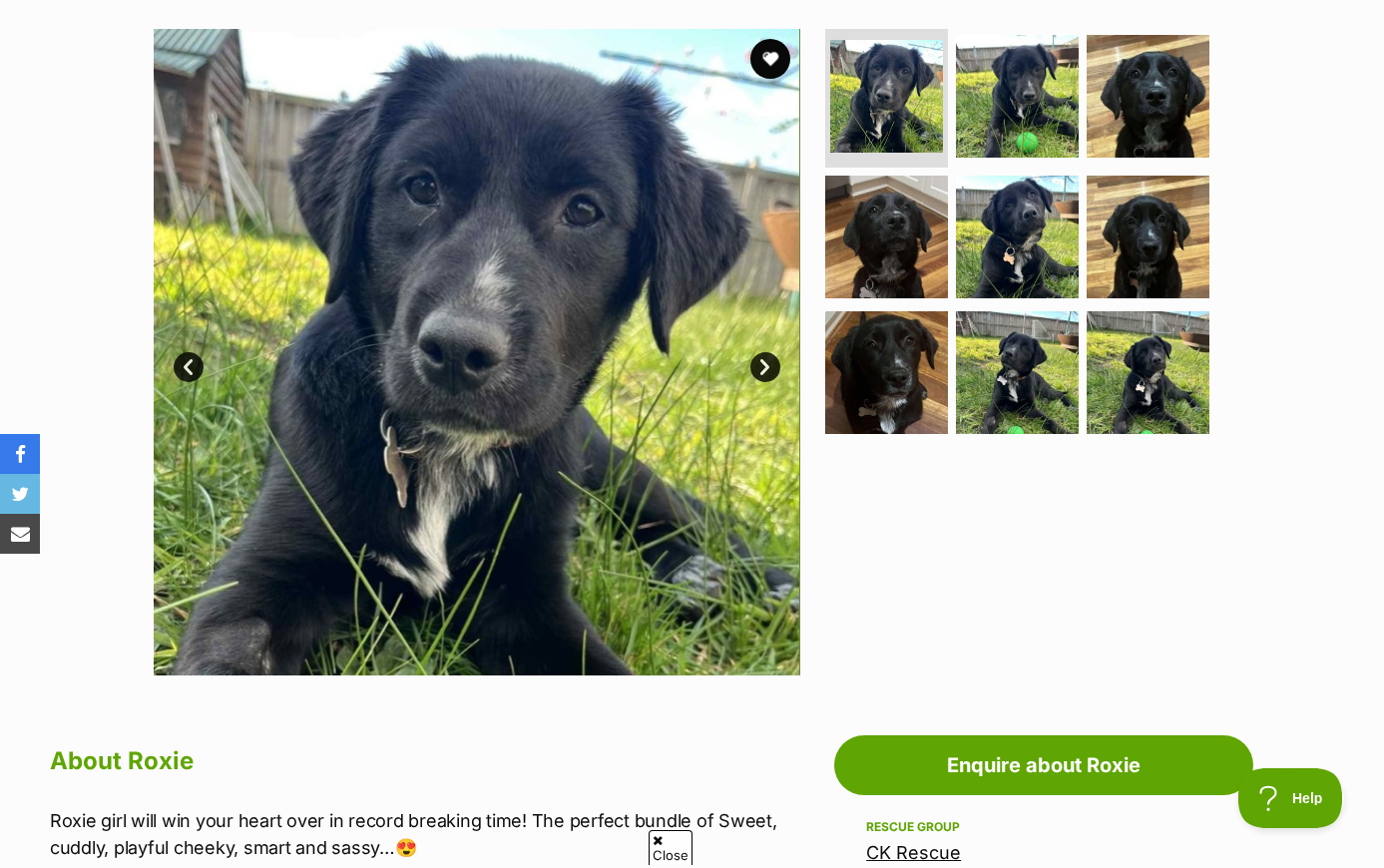 scroll, scrollTop: 374, scrollLeft: 0, axis: vertical 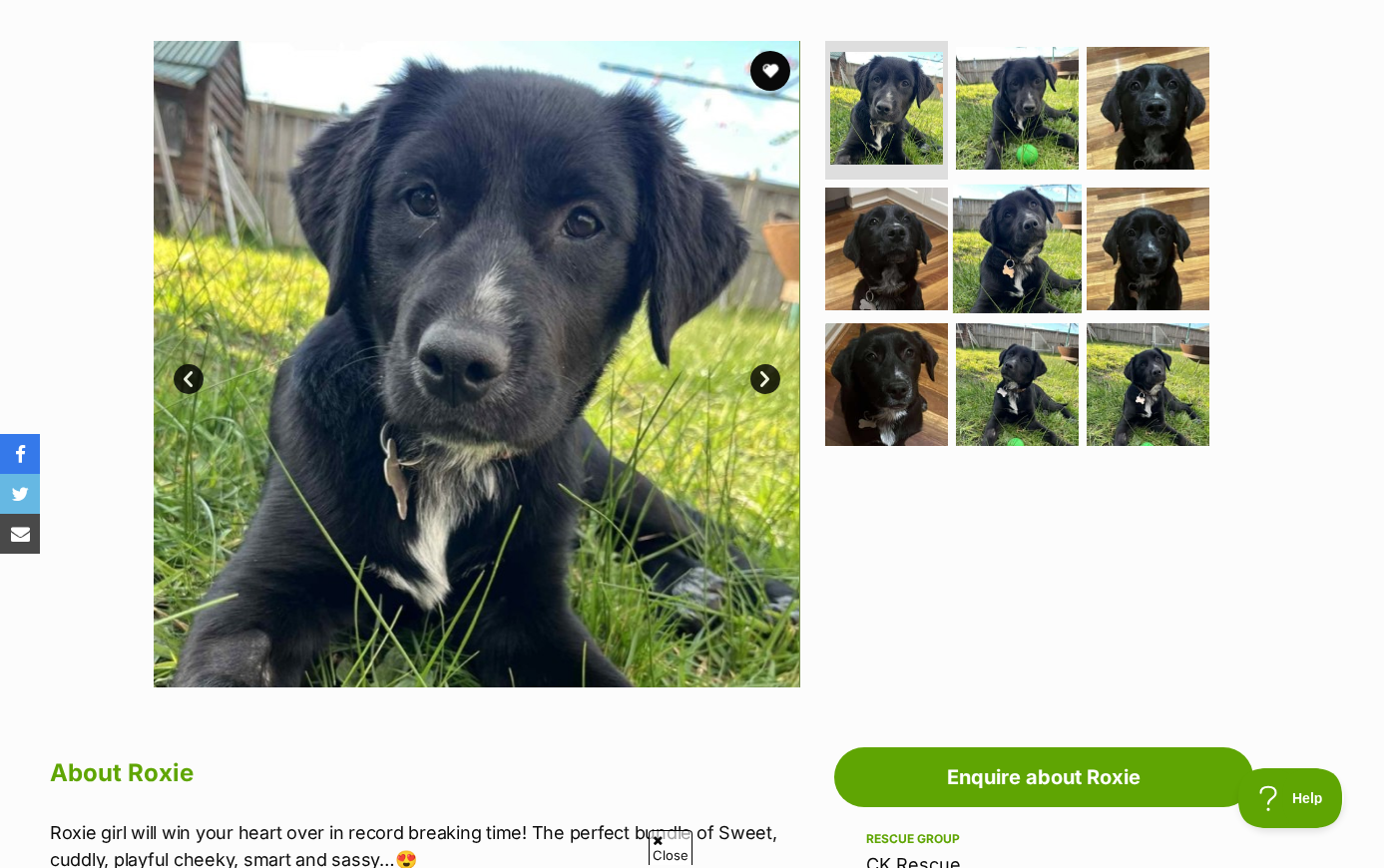 click at bounding box center [1017, 248] 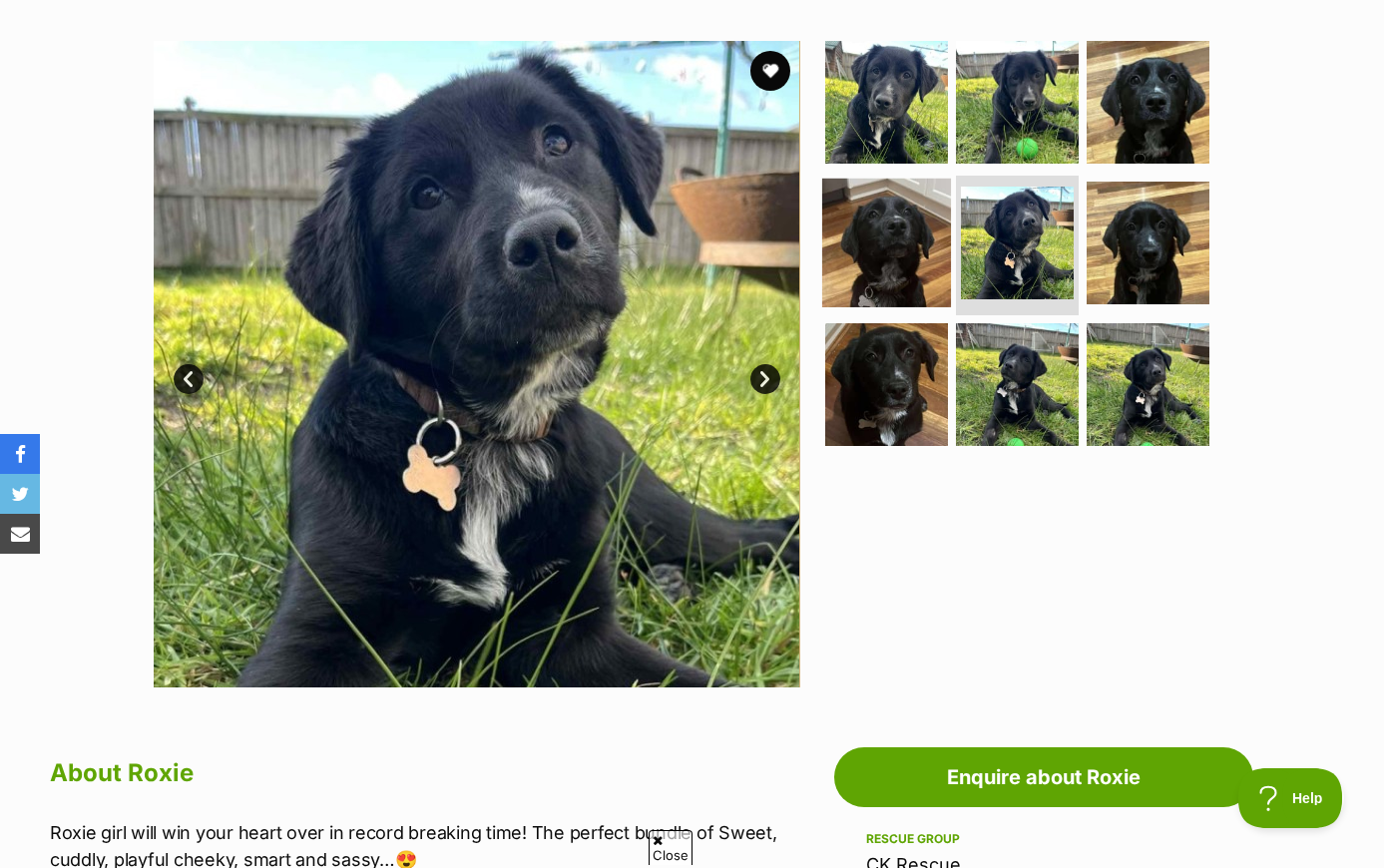 click at bounding box center (886, 242) 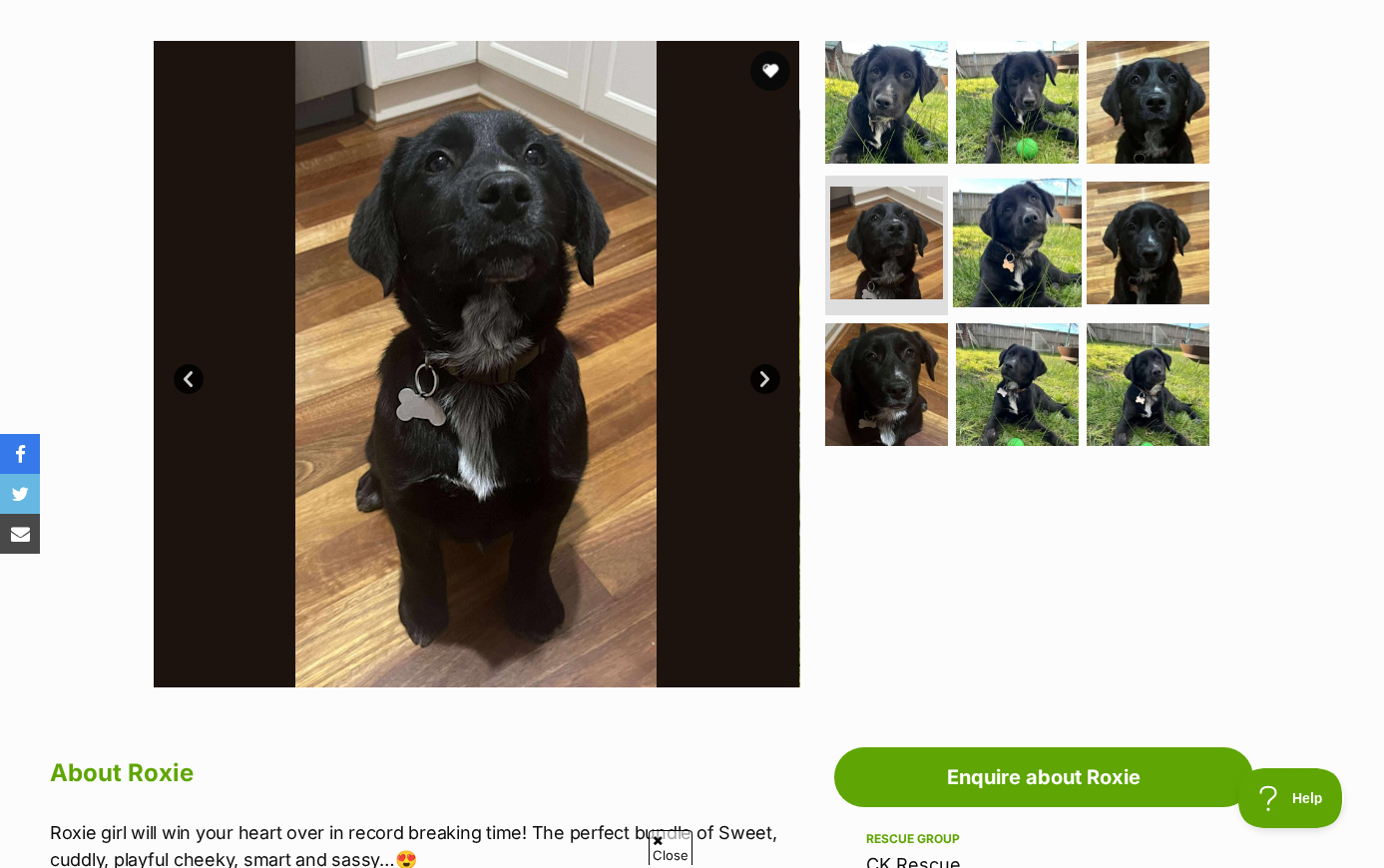 click at bounding box center [1017, 242] 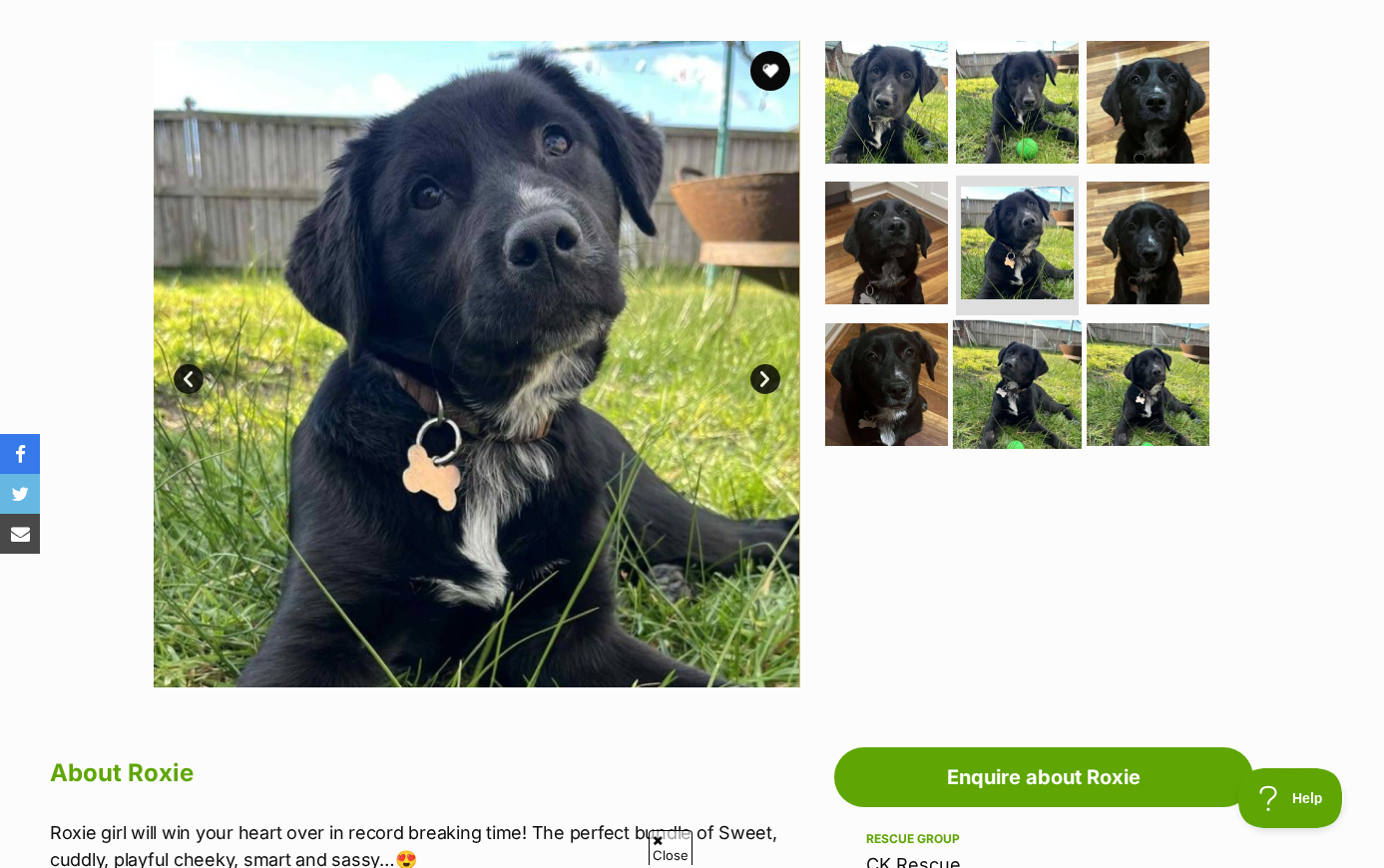 click at bounding box center (1017, 384) 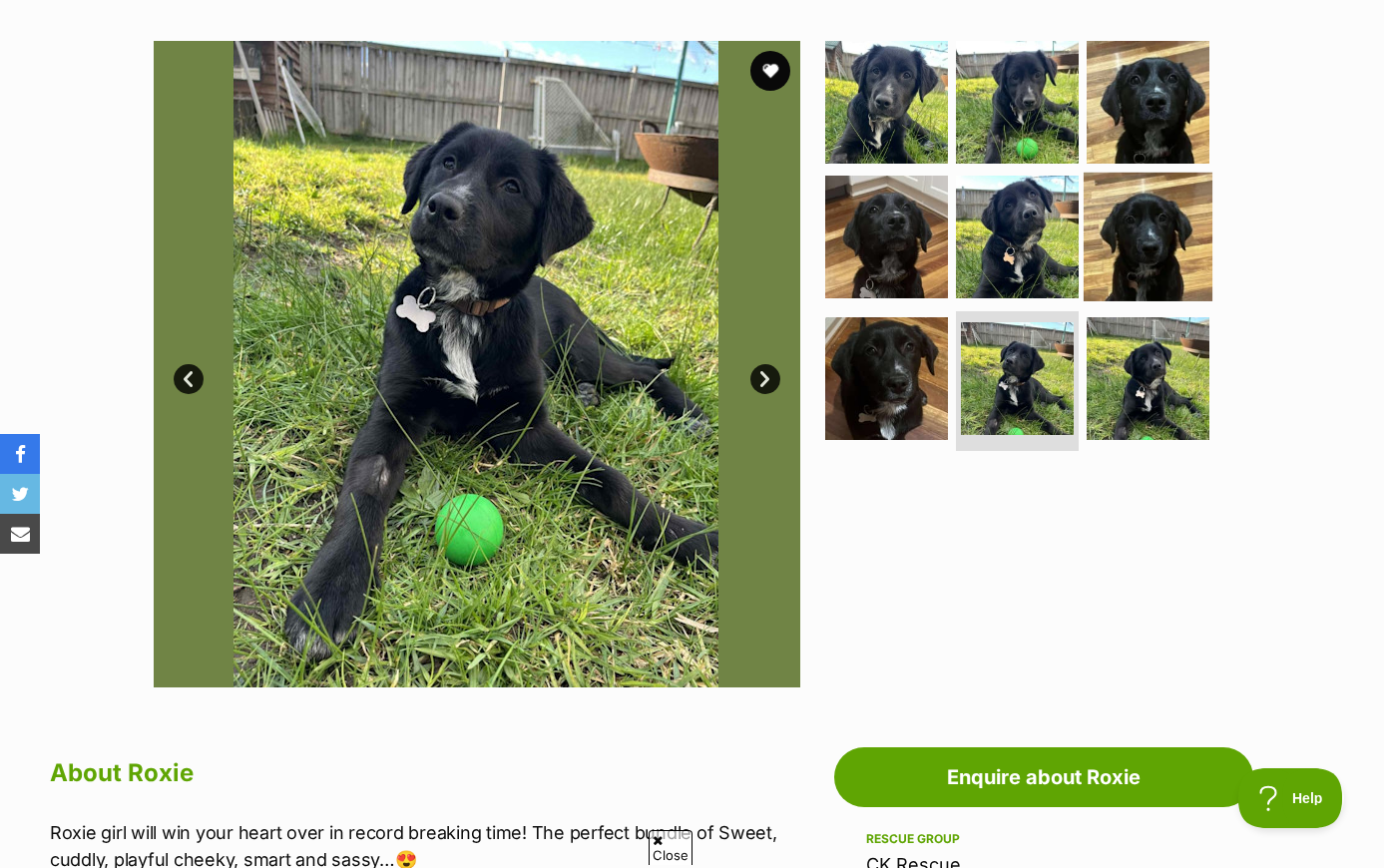 click at bounding box center [1148, 236] 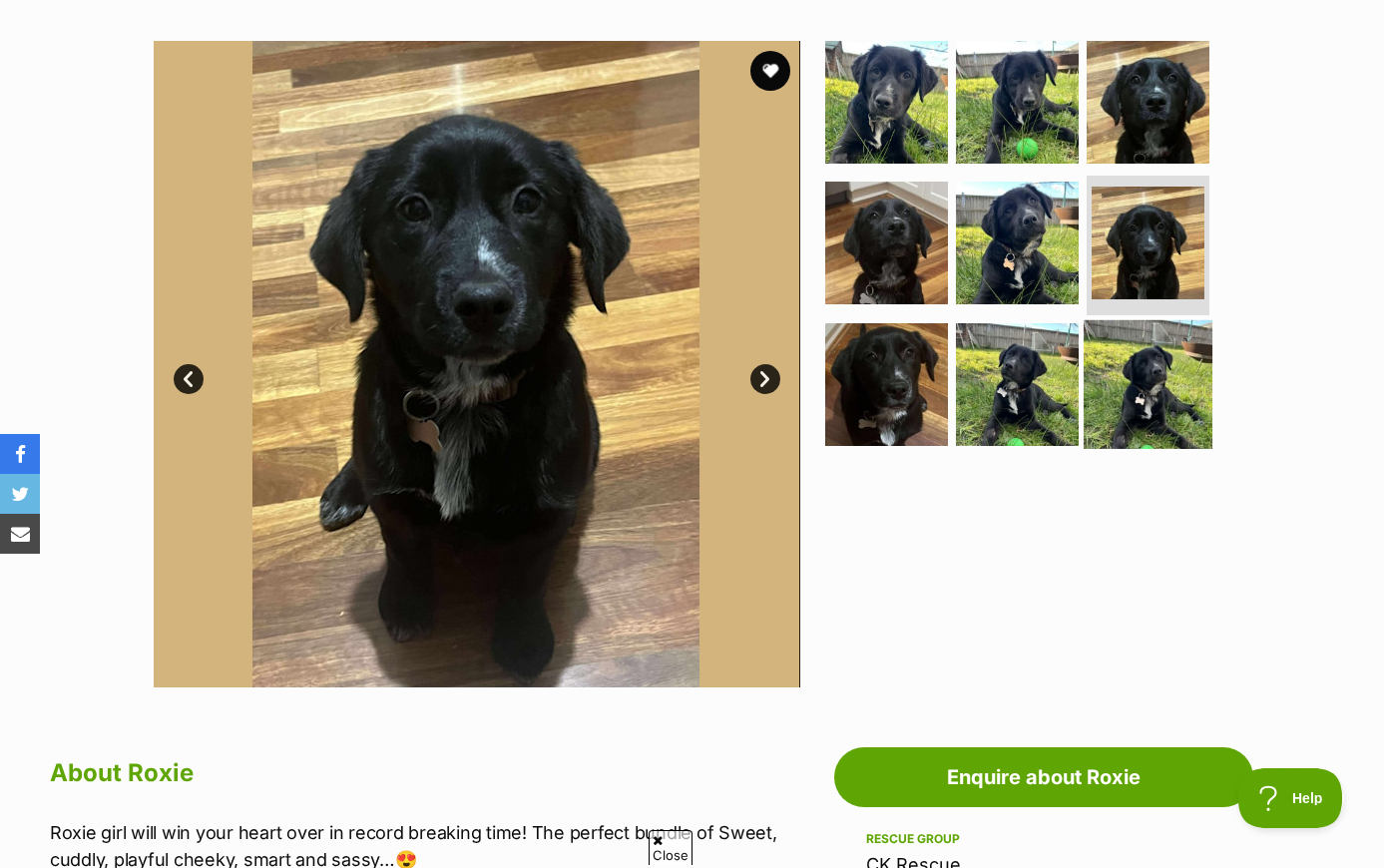 click at bounding box center (1148, 384) 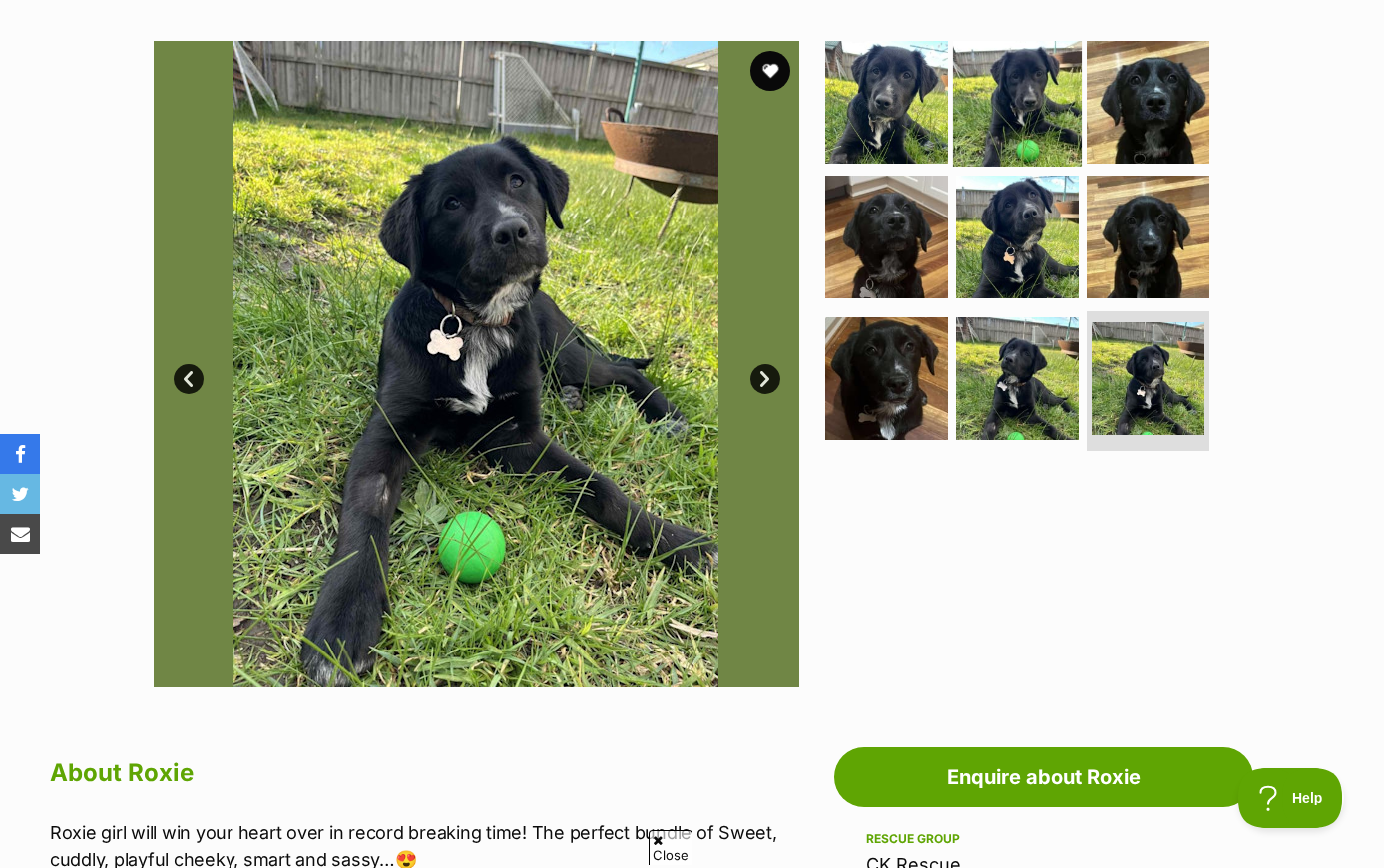 click at bounding box center [1017, 101] 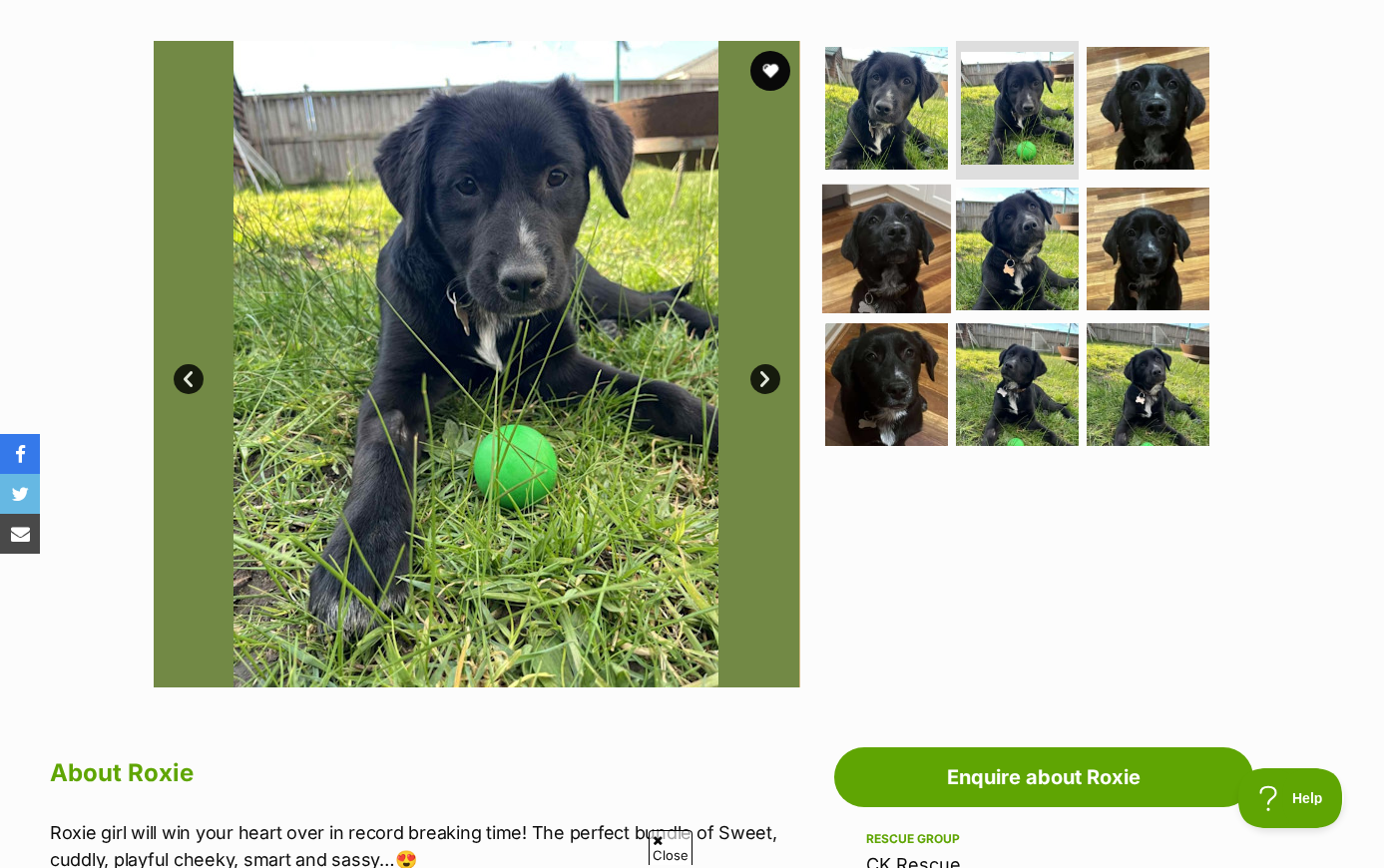click at bounding box center (886, 248) 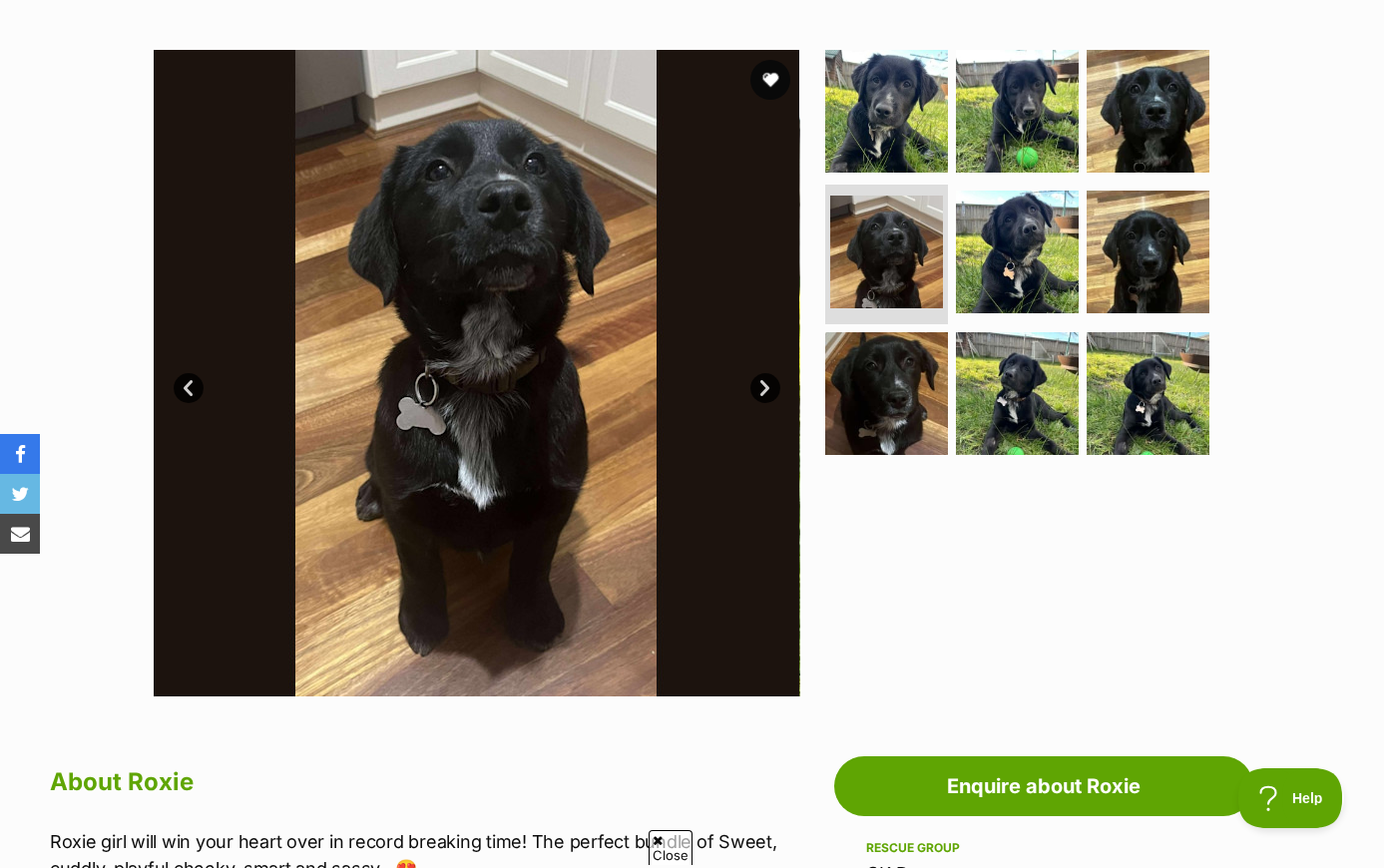 scroll, scrollTop: 364, scrollLeft: 0, axis: vertical 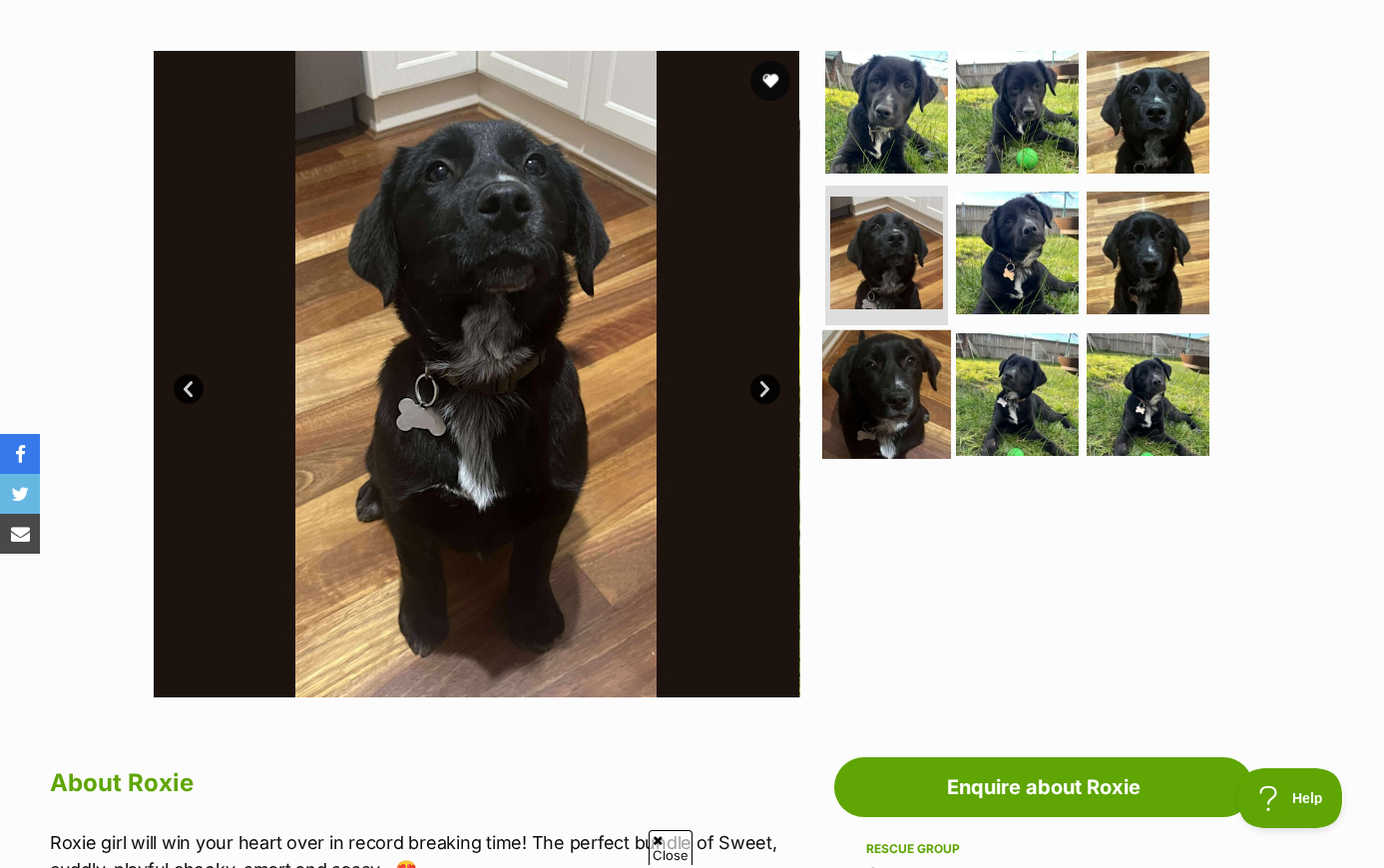 click at bounding box center (886, 394) 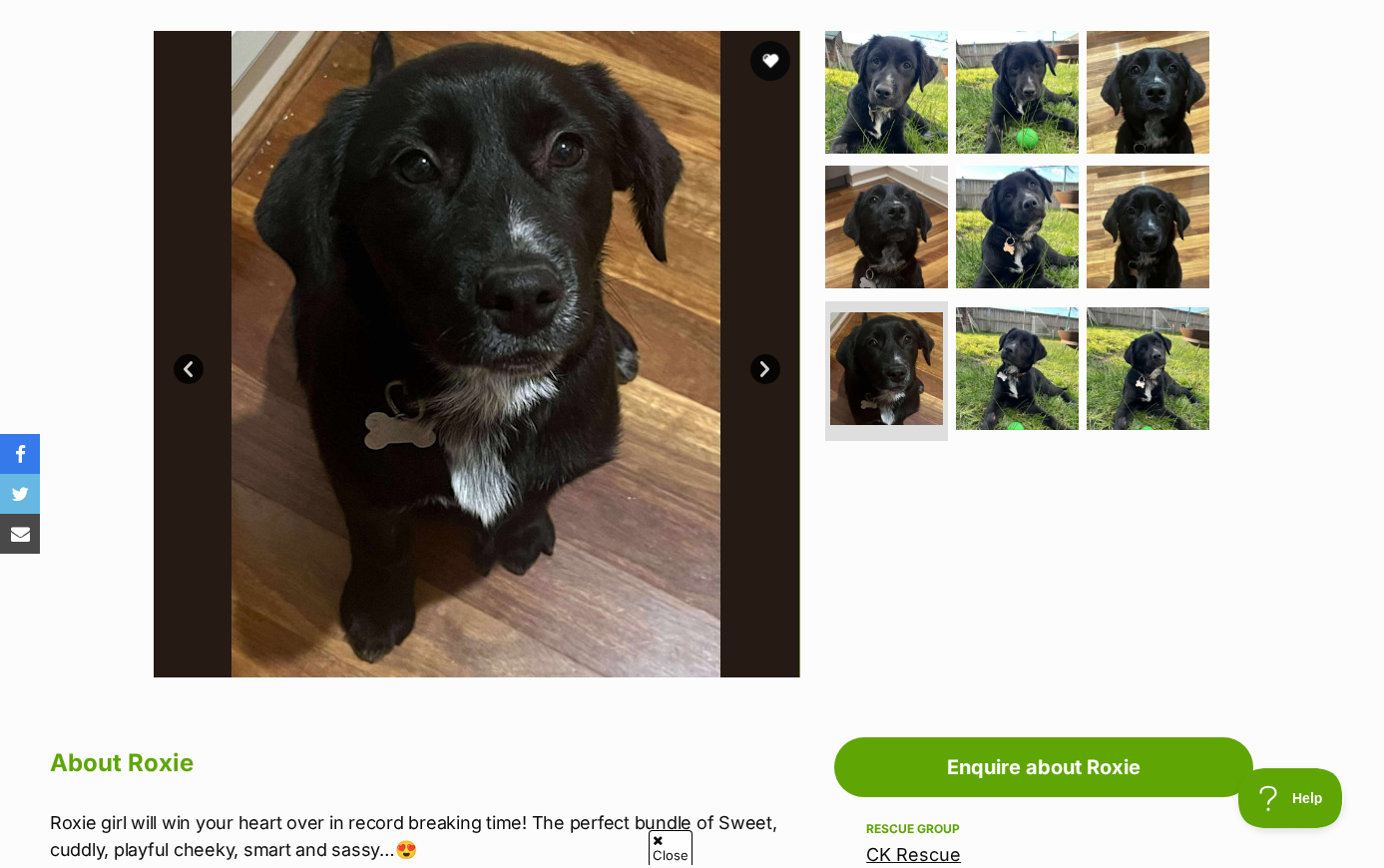 scroll, scrollTop: 335, scrollLeft: 0, axis: vertical 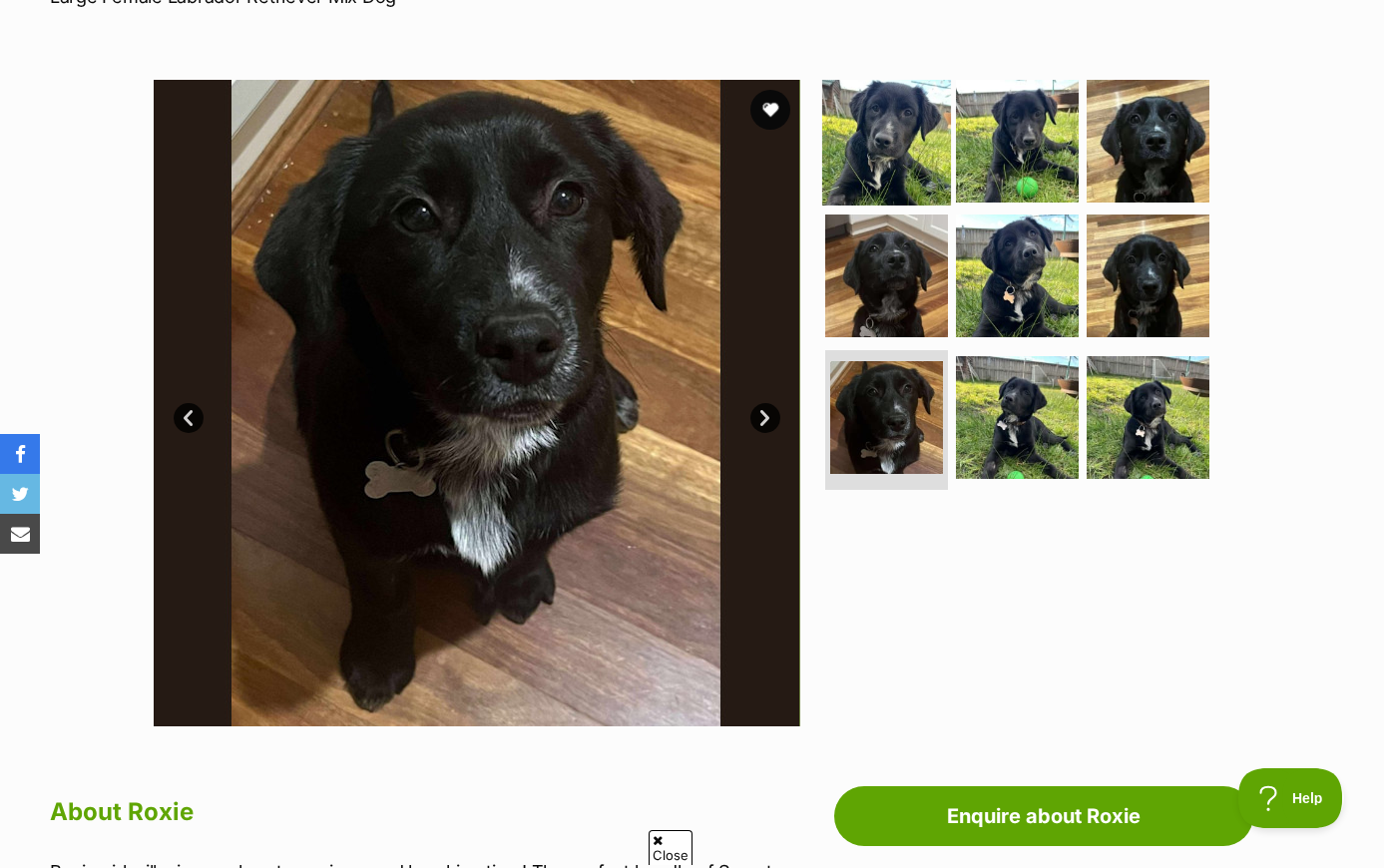 click at bounding box center [886, 140] 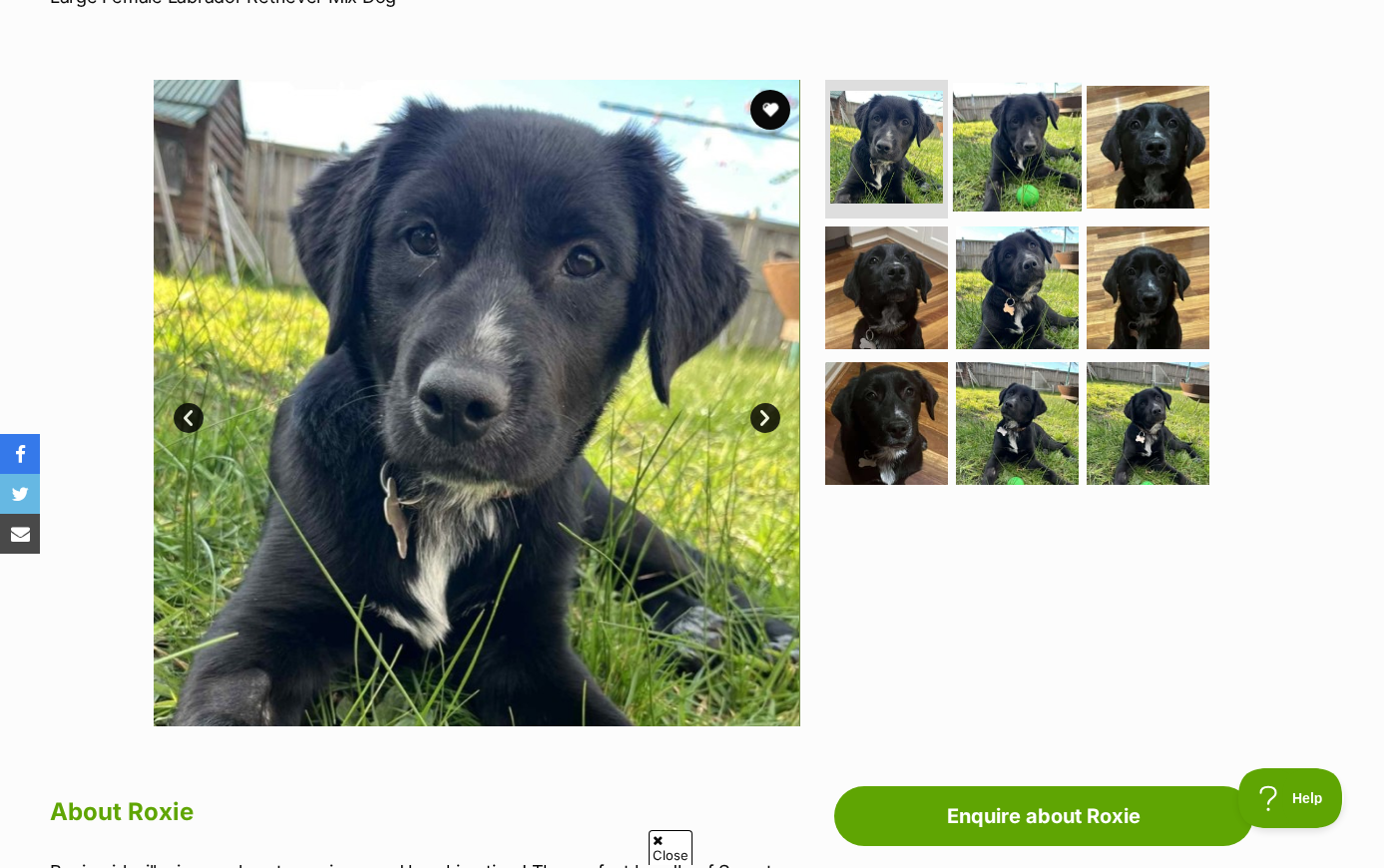click at bounding box center (1017, 146) 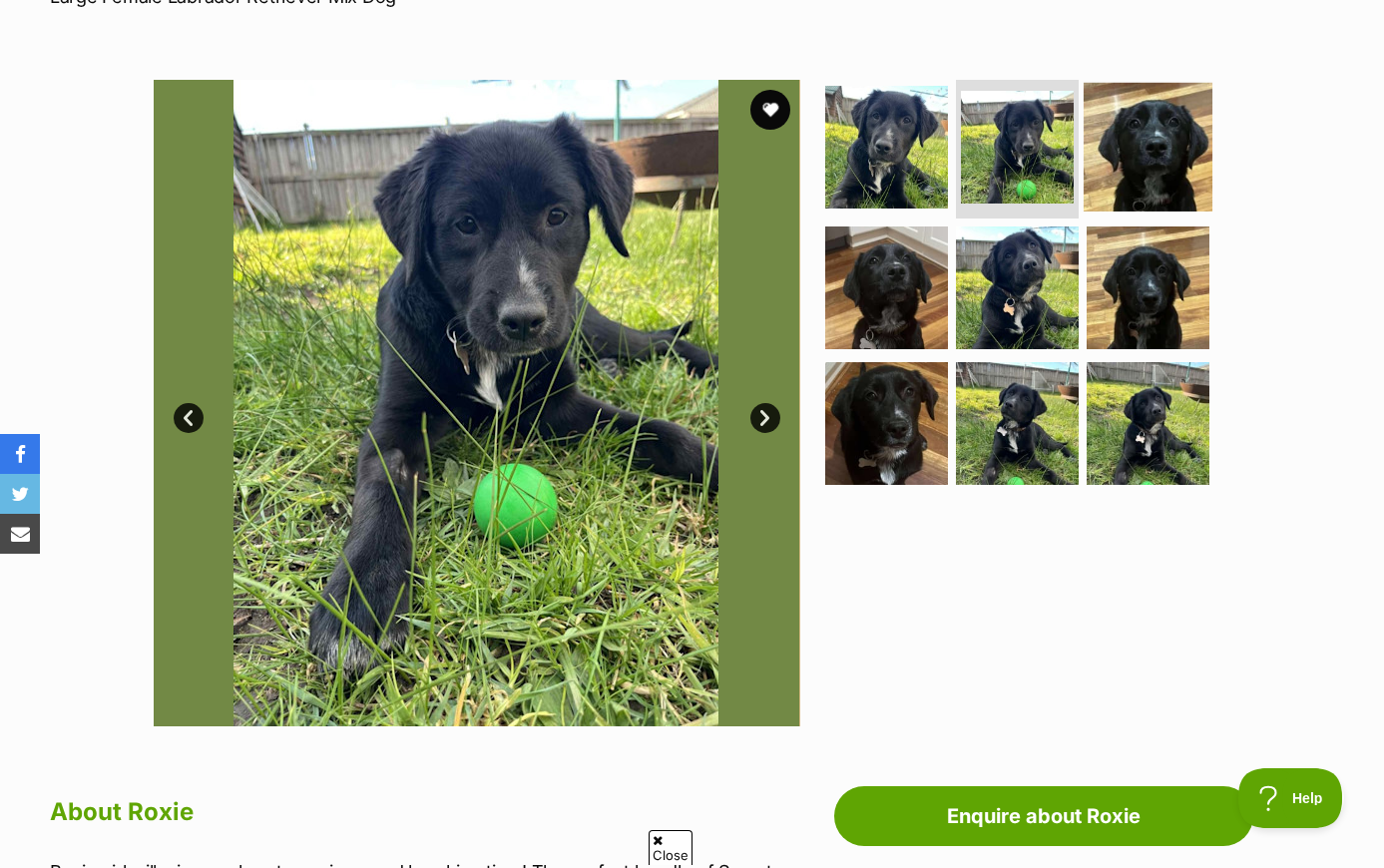 click at bounding box center (1148, 146) 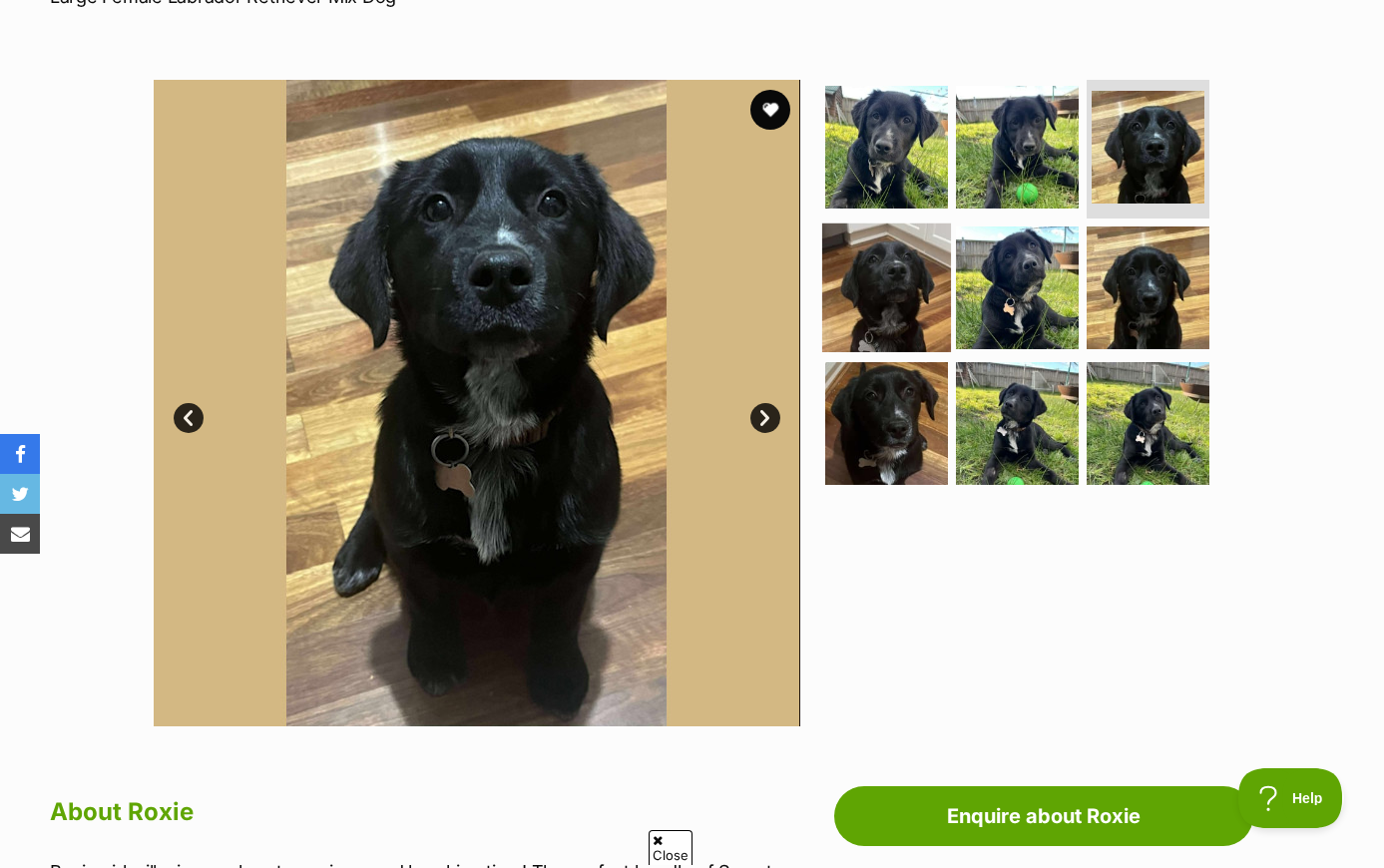 click at bounding box center [886, 287] 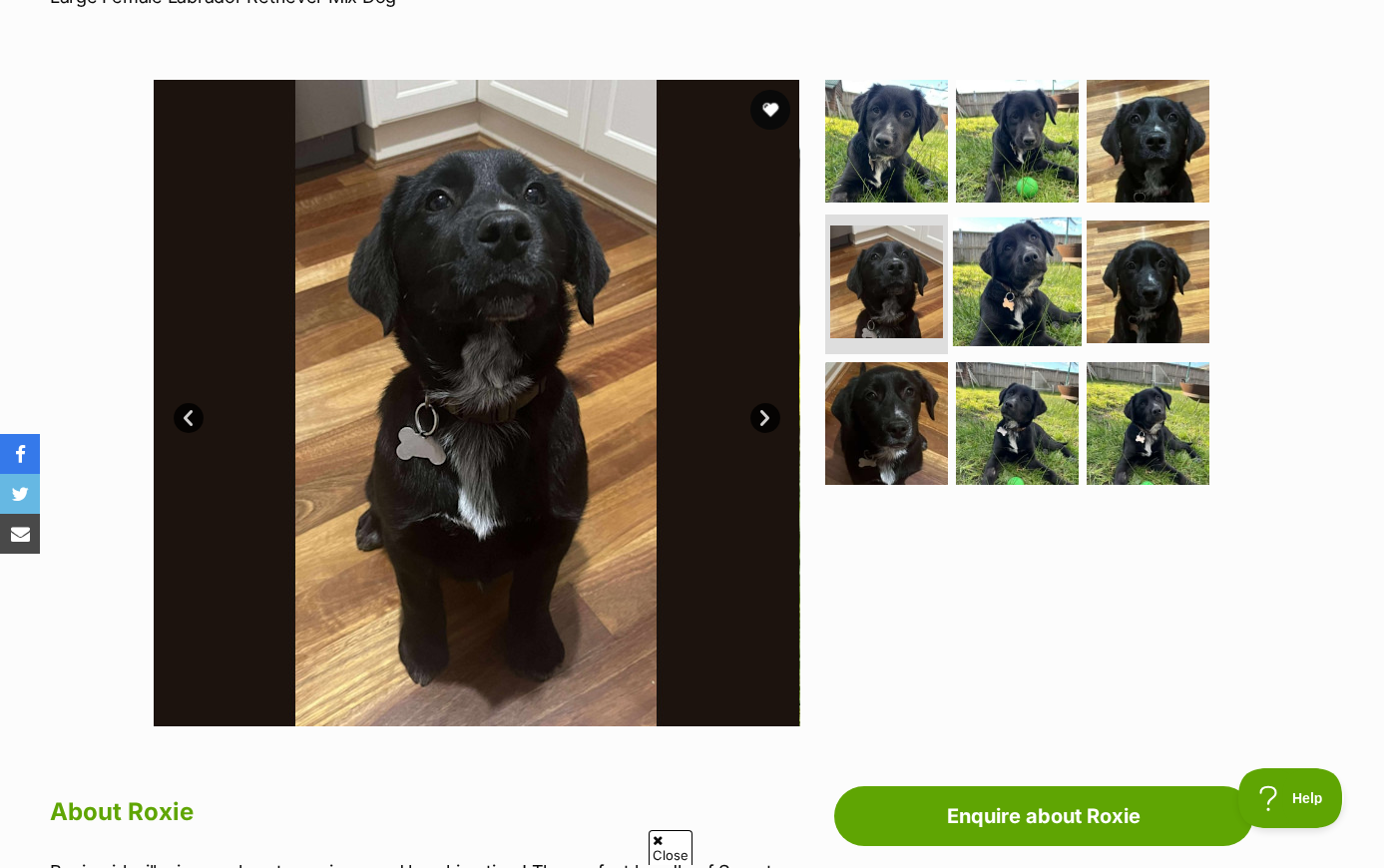 click at bounding box center [1017, 281] 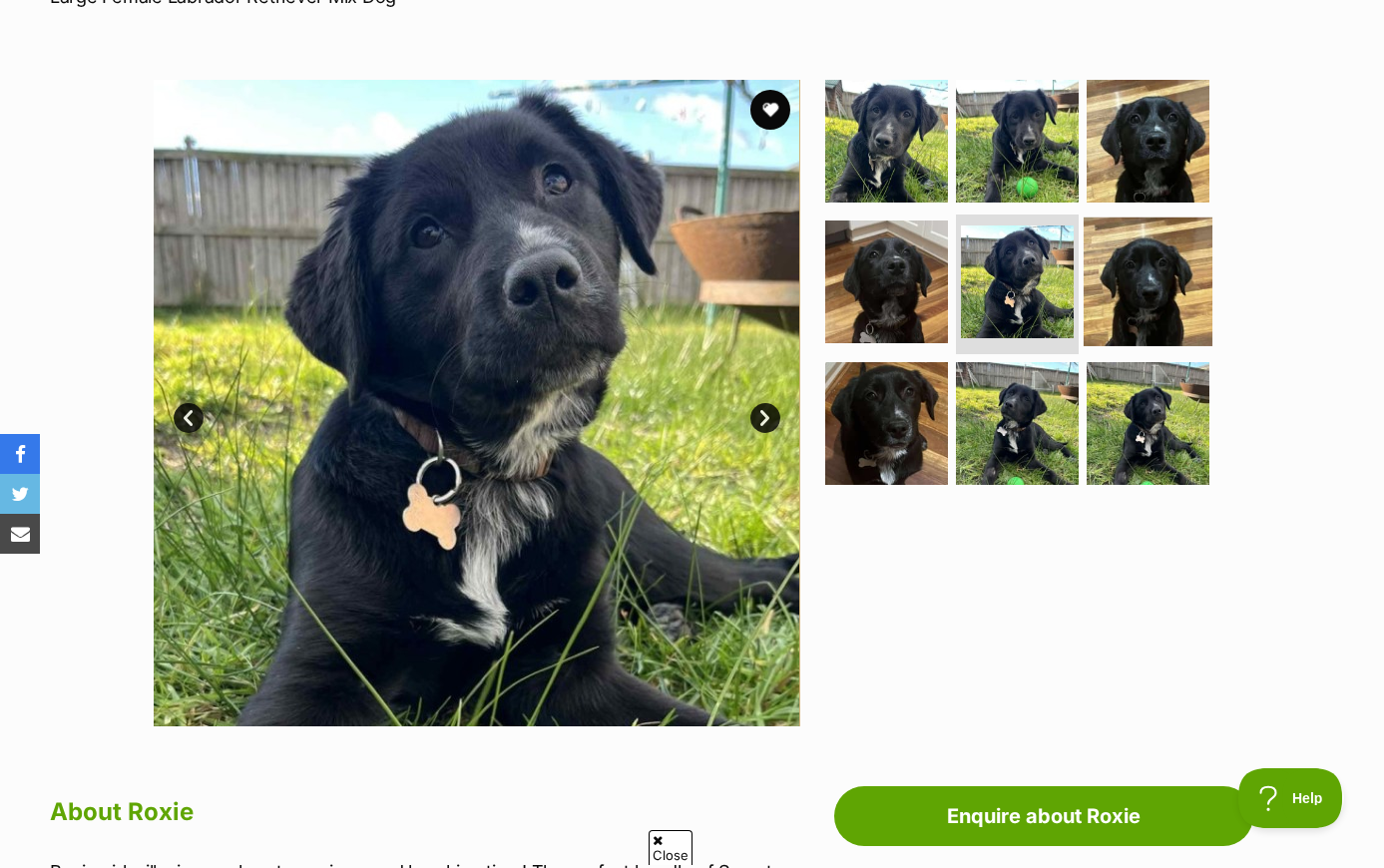 click at bounding box center (1148, 281) 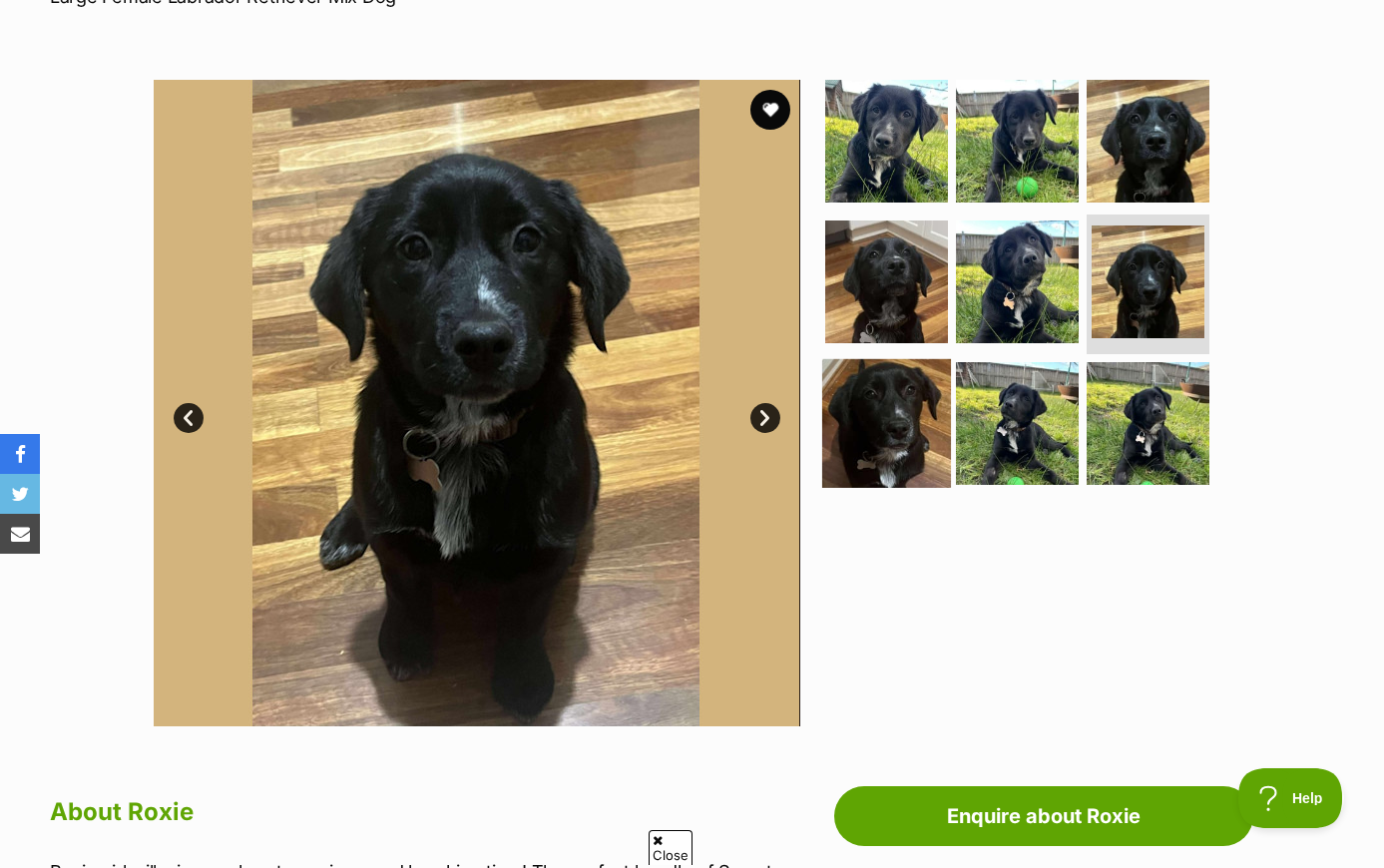 click at bounding box center [886, 423] 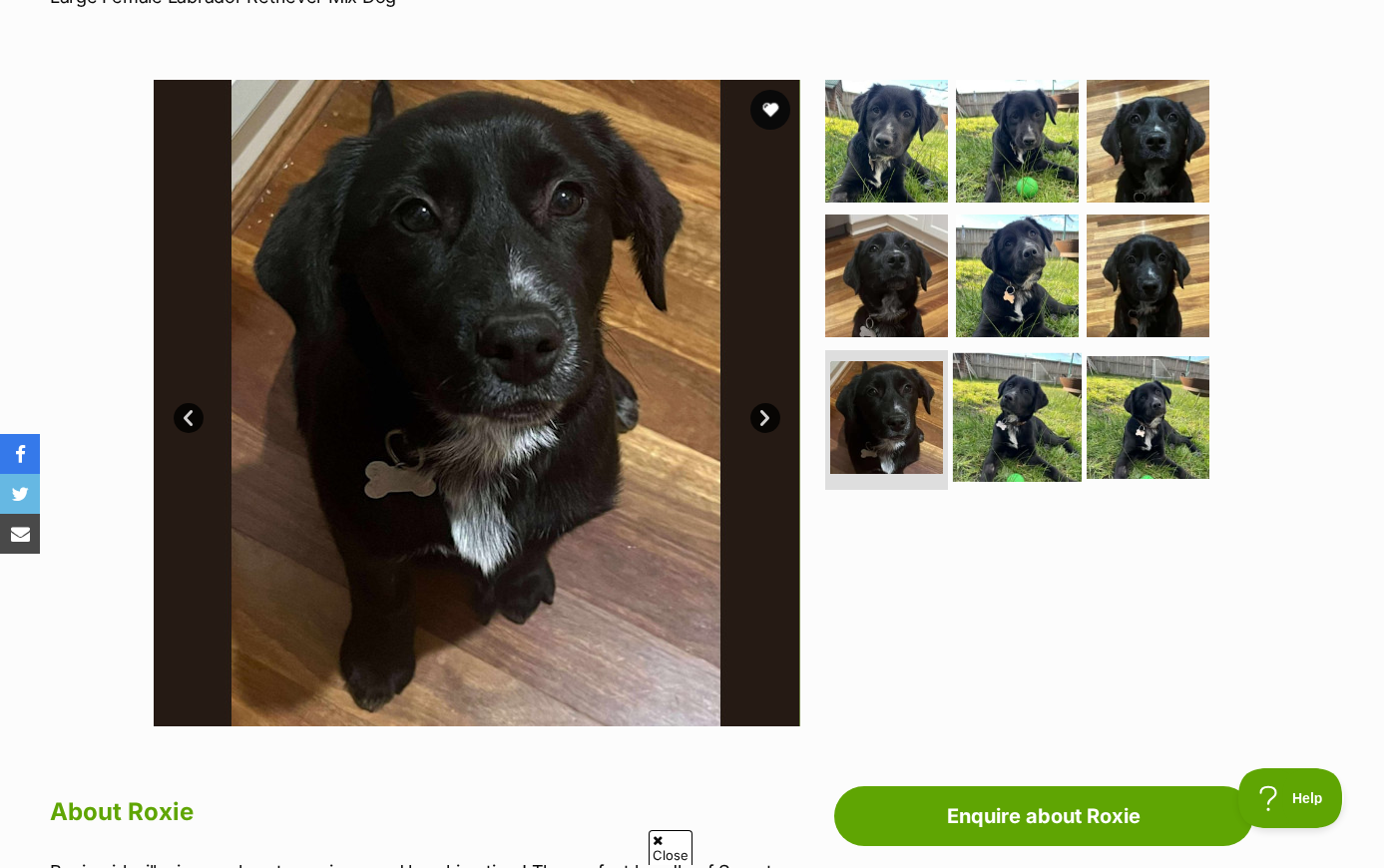click at bounding box center [1017, 417] 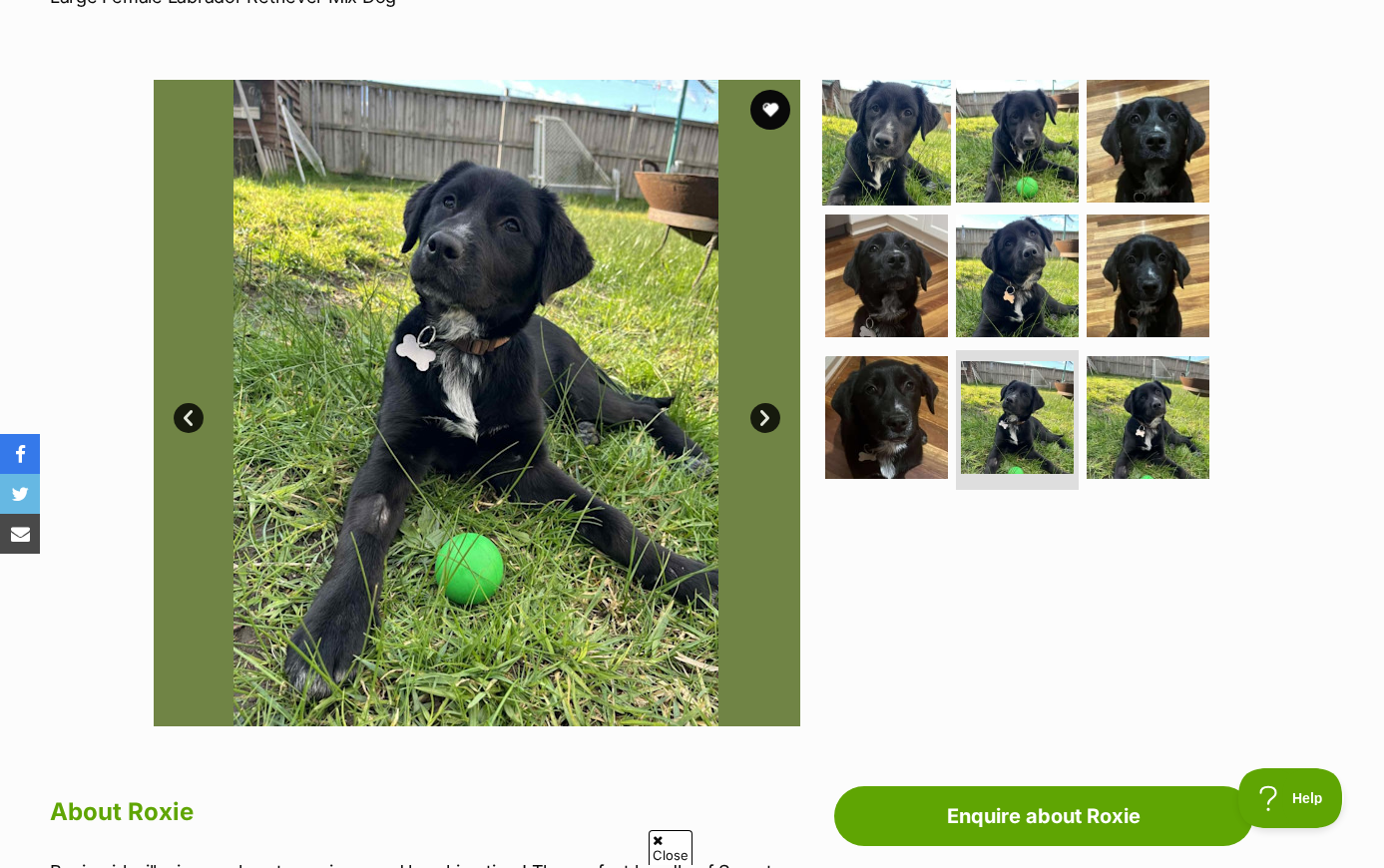 click at bounding box center (886, 140) 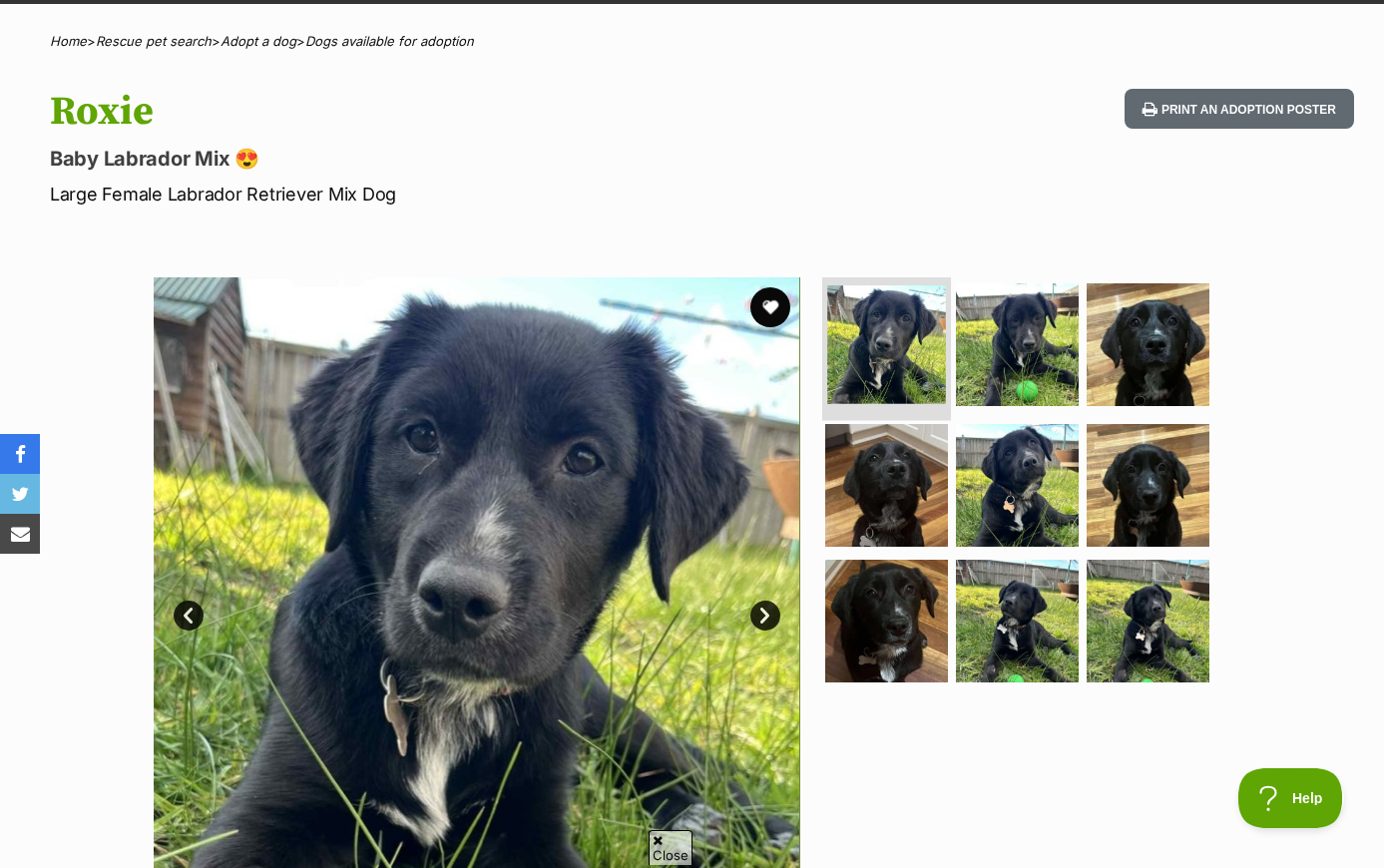 scroll, scrollTop: 98, scrollLeft: 0, axis: vertical 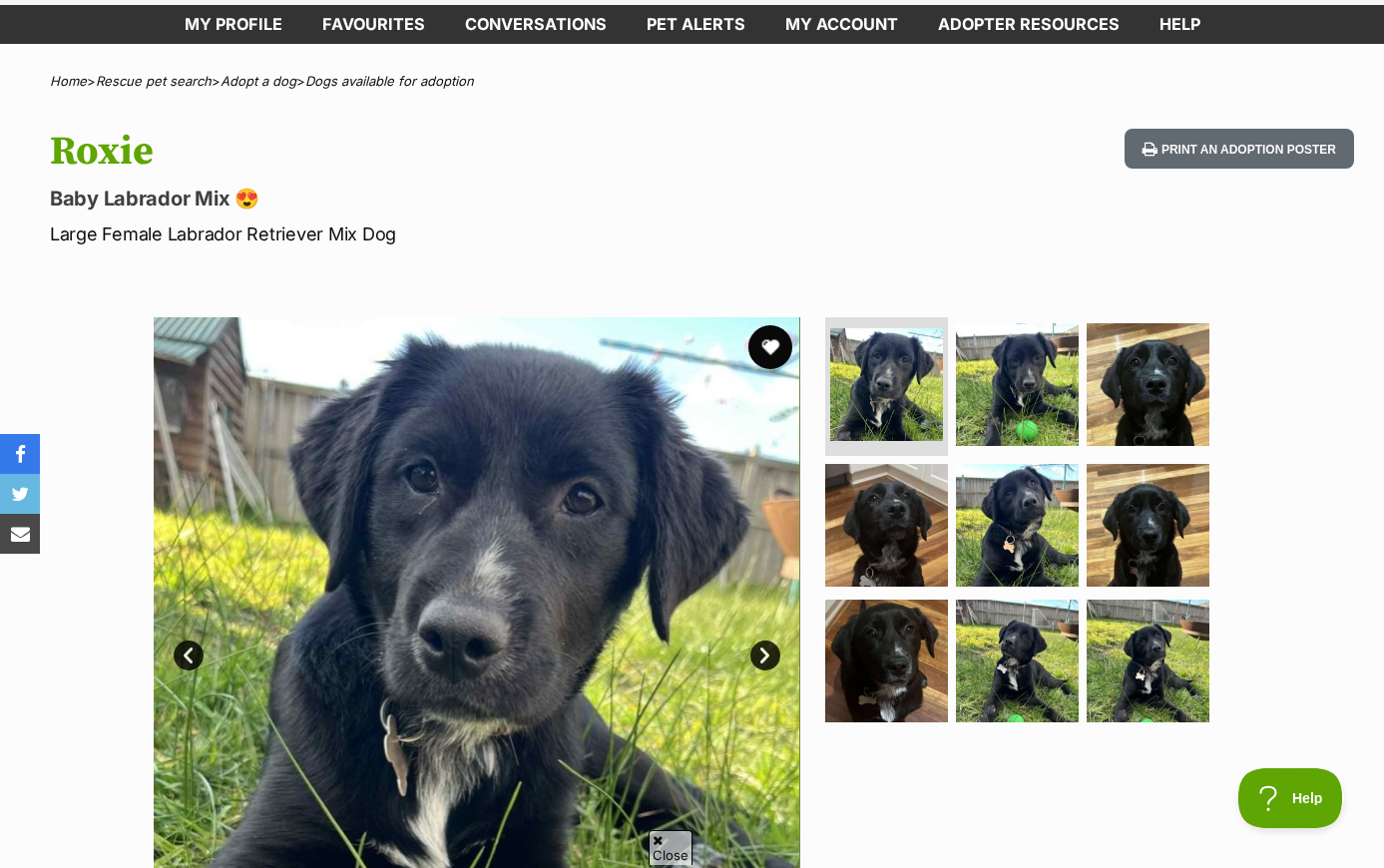click at bounding box center [770, 347] 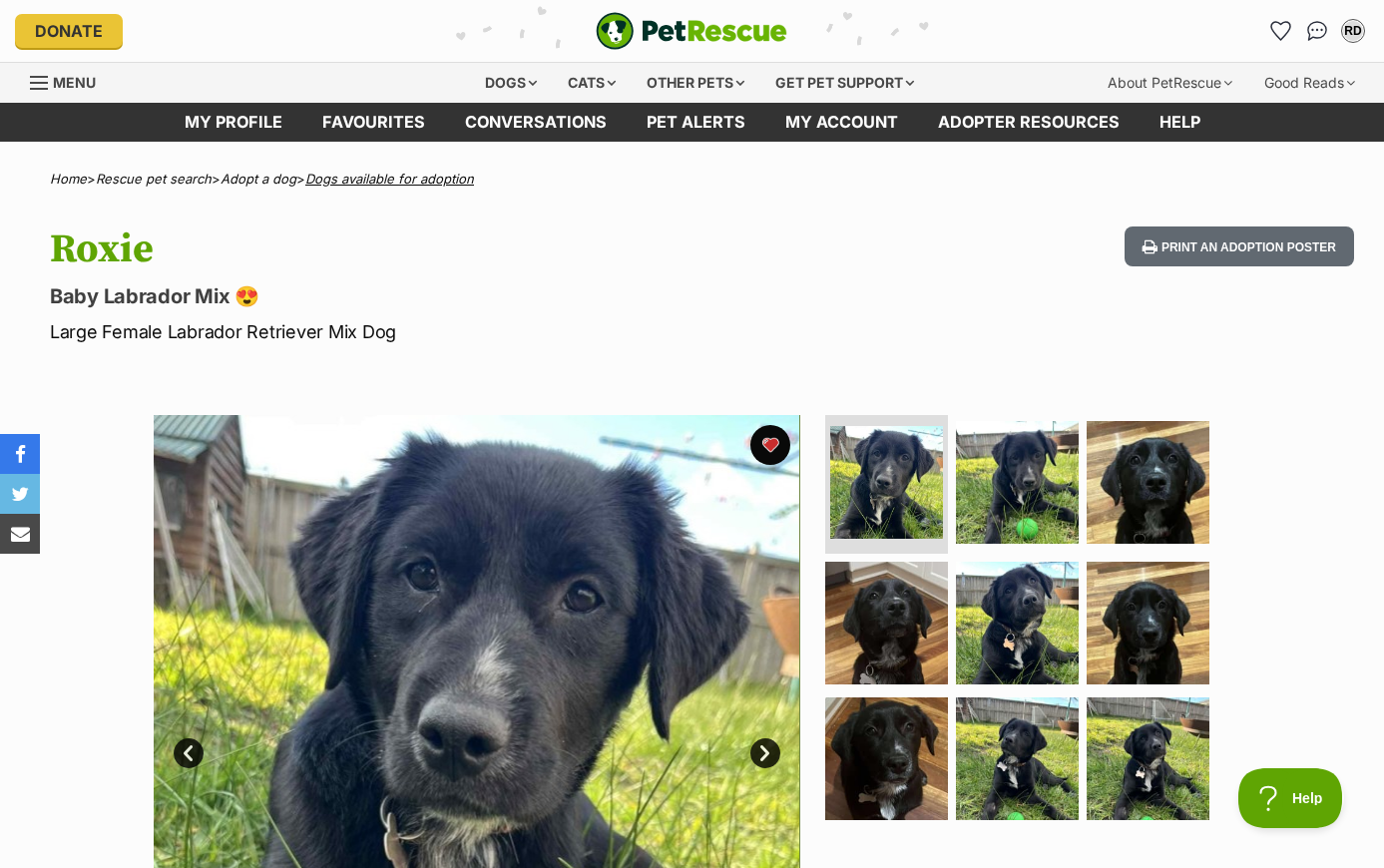 scroll, scrollTop: 0, scrollLeft: 0, axis: both 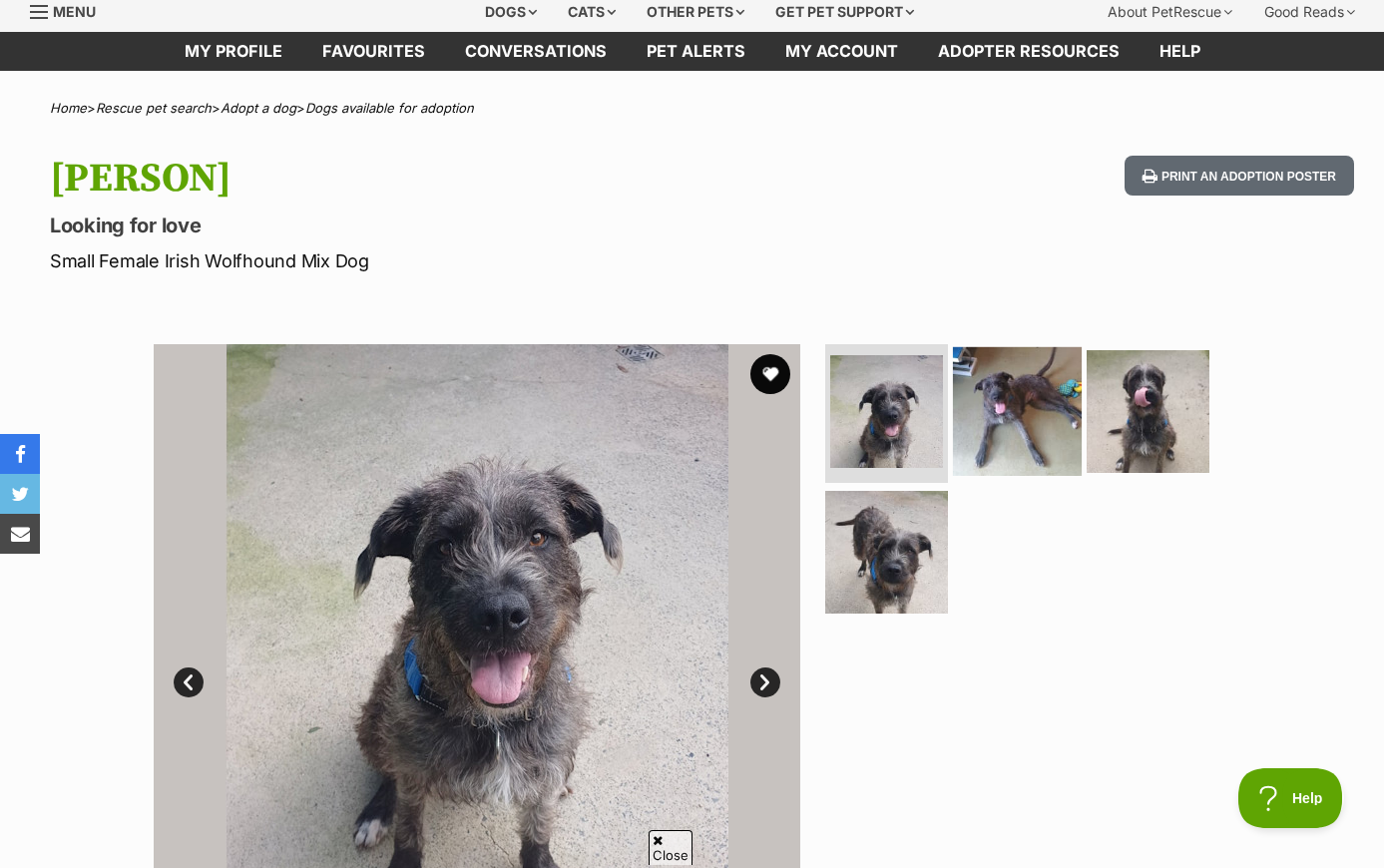 click at bounding box center (1017, 410) 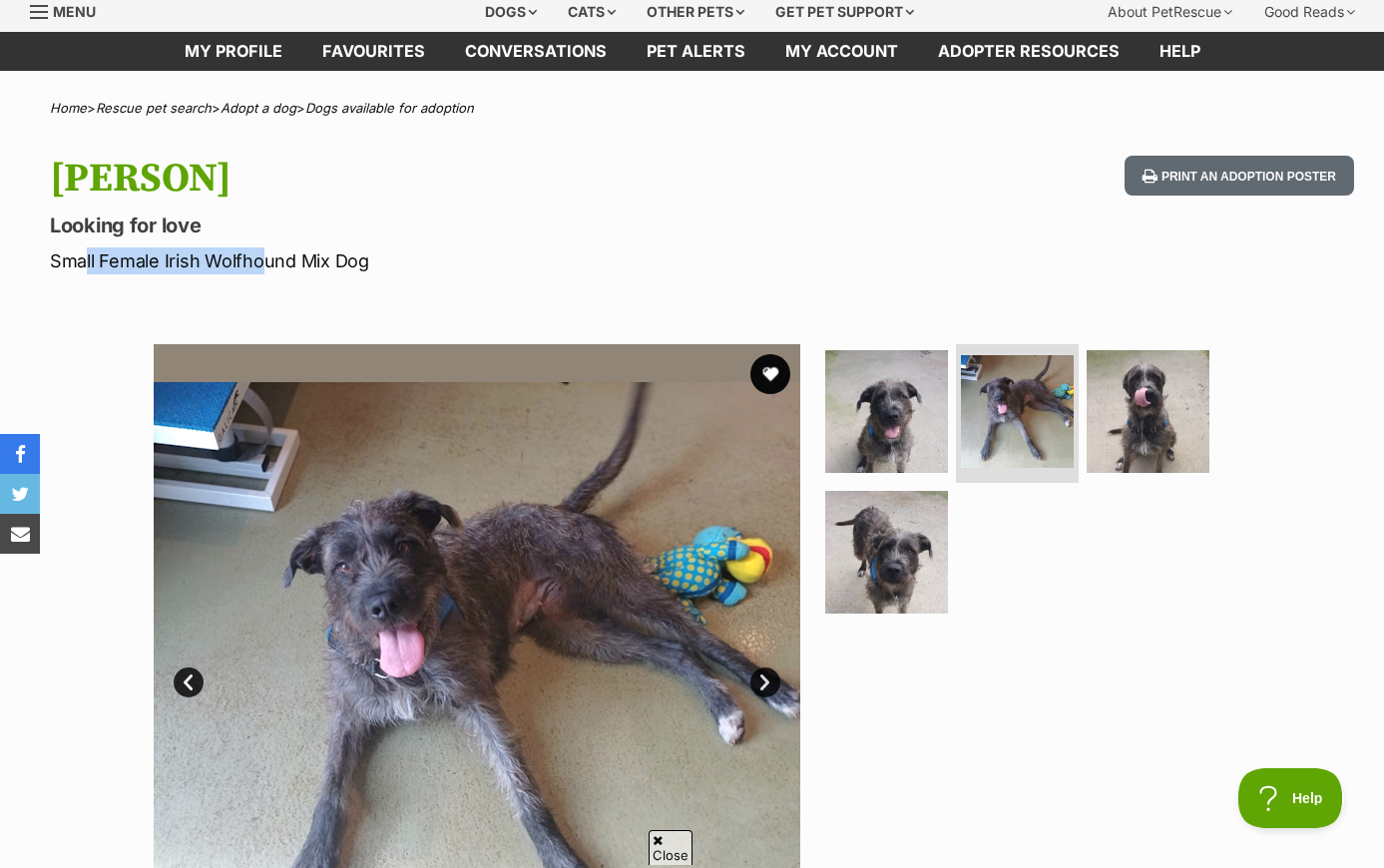 drag, startPoint x: 80, startPoint y: 262, endPoint x: 248, endPoint y: 260, distance: 168.0119 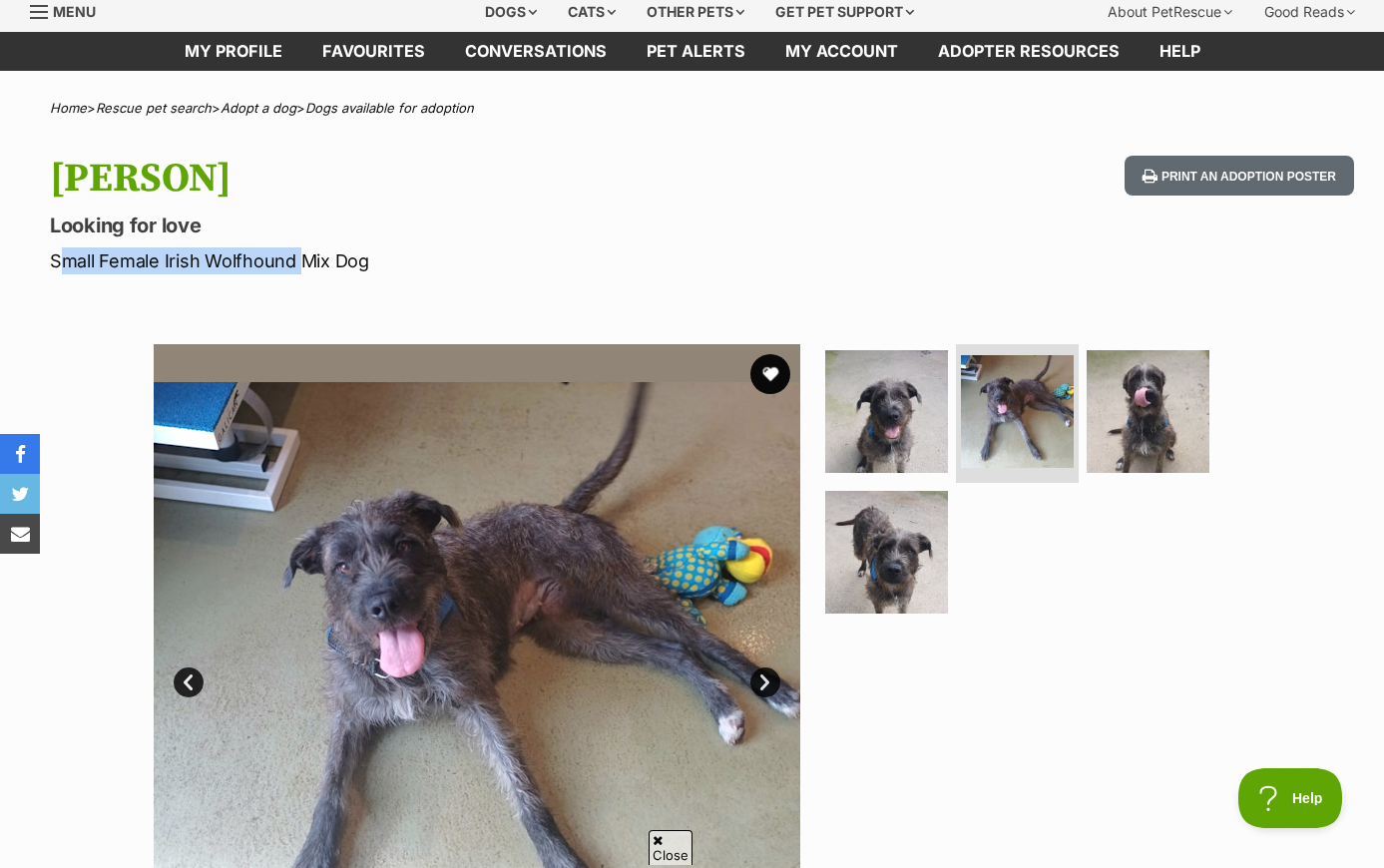 drag, startPoint x: 79, startPoint y: 253, endPoint x: 231, endPoint y: 252, distance: 152.0033 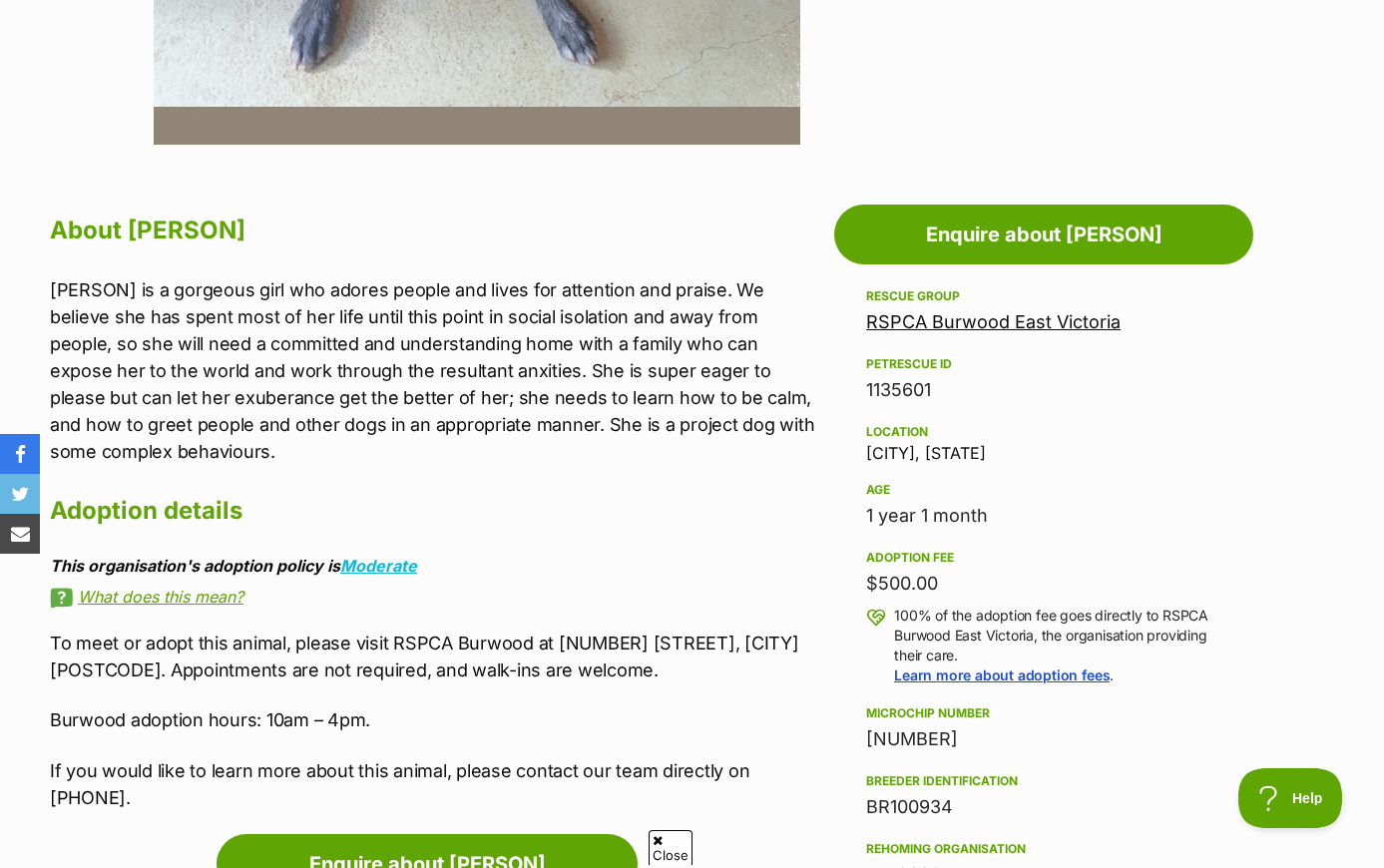 scroll, scrollTop: 932, scrollLeft: 0, axis: vertical 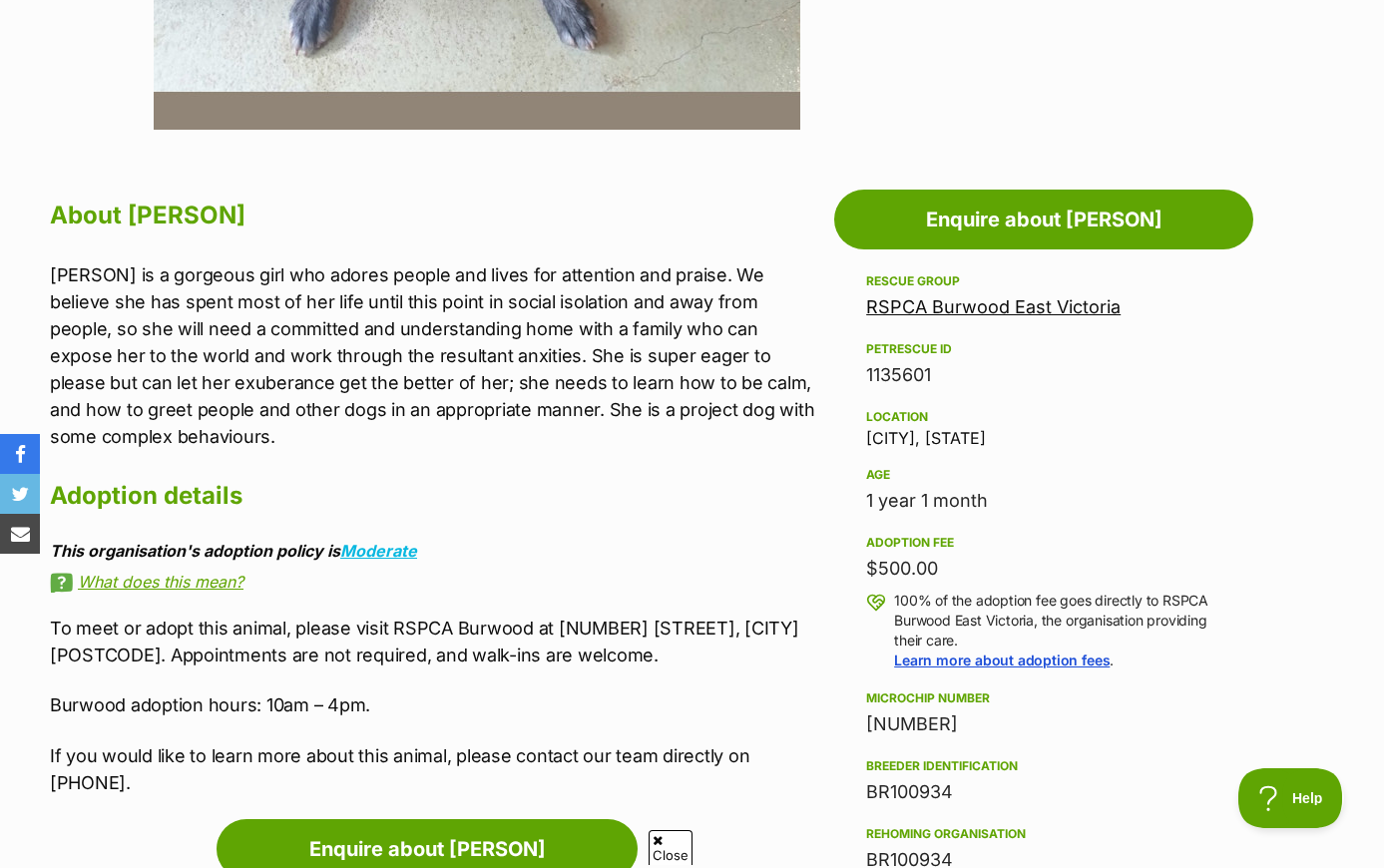 click on "[PERSON] is a gorgeous girl who adores people and lives for attention and praise. We believe she has spent most of her life until this point in social isolation and away from people, so she will need a committed and understanding home with a family who can expose her to the world and work through the resultant anxities. She is super eager to please but can let her exuberance get the better of her; she needs to learn how to be calm, and how to greet people and other dogs in an appropriate manner. She is a project dog with some complex behaviours." at bounding box center (437, 355) 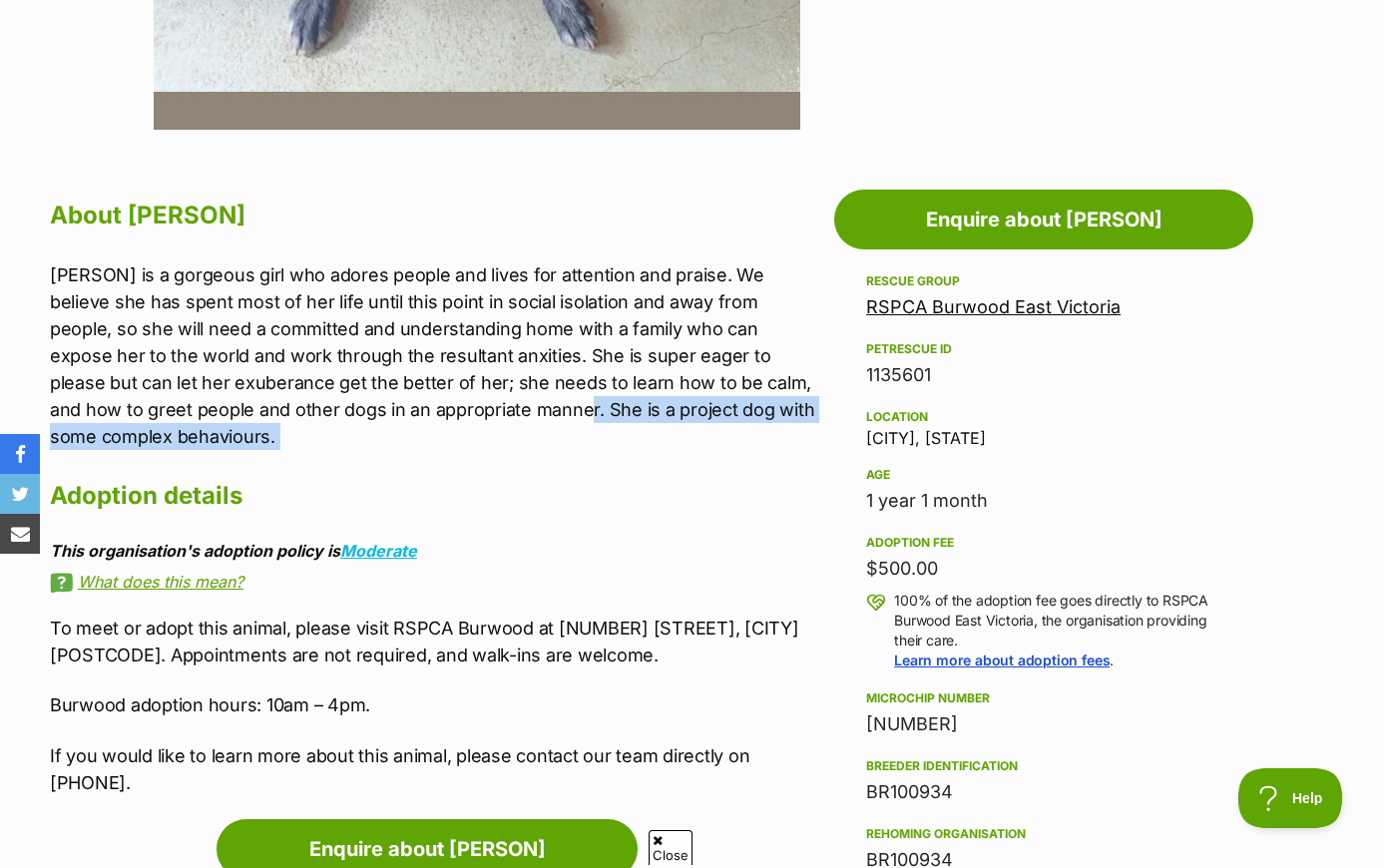 drag, startPoint x: 408, startPoint y: 407, endPoint x: 414, endPoint y: 428, distance: 21.84033 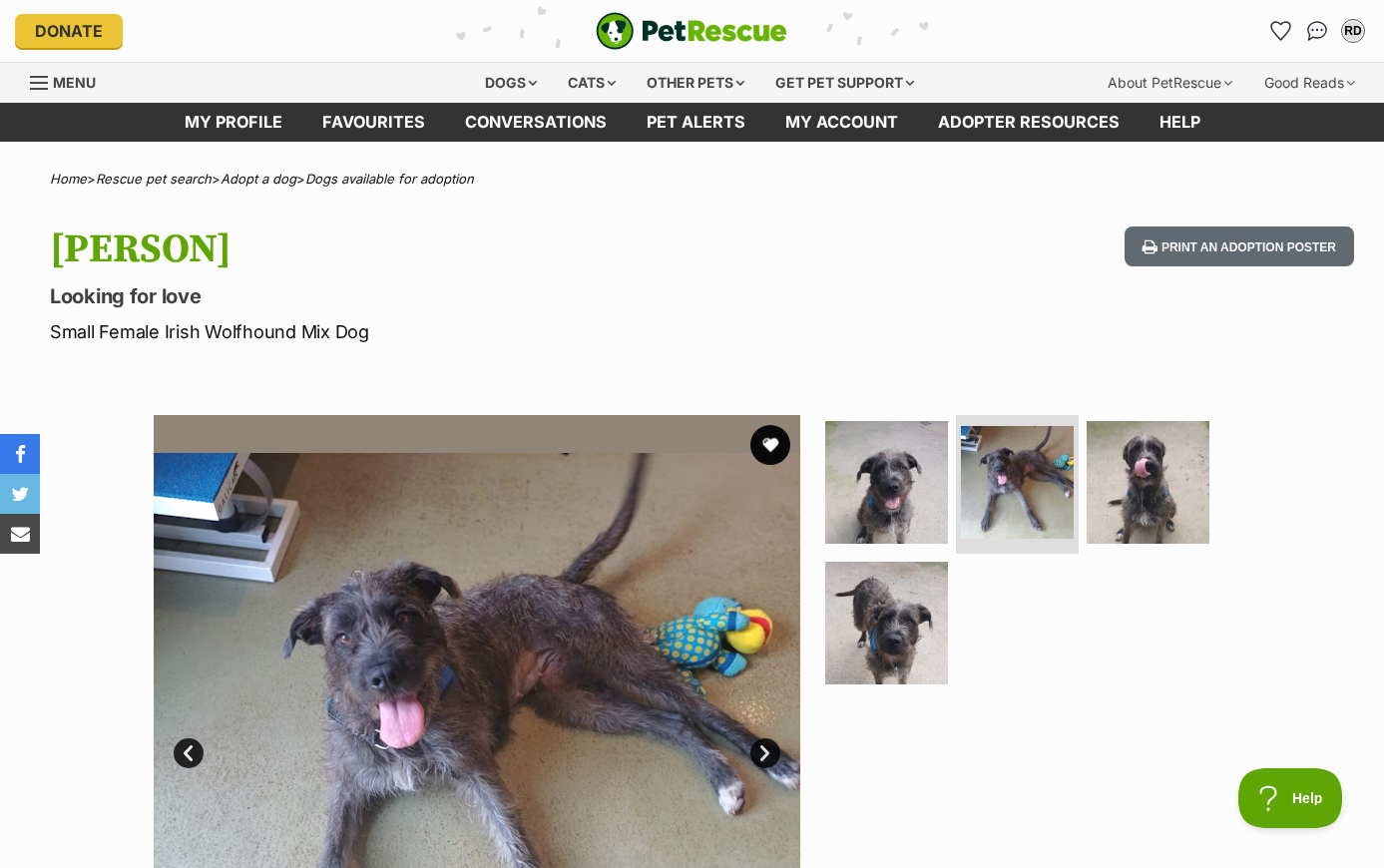 scroll, scrollTop: 0, scrollLeft: 0, axis: both 